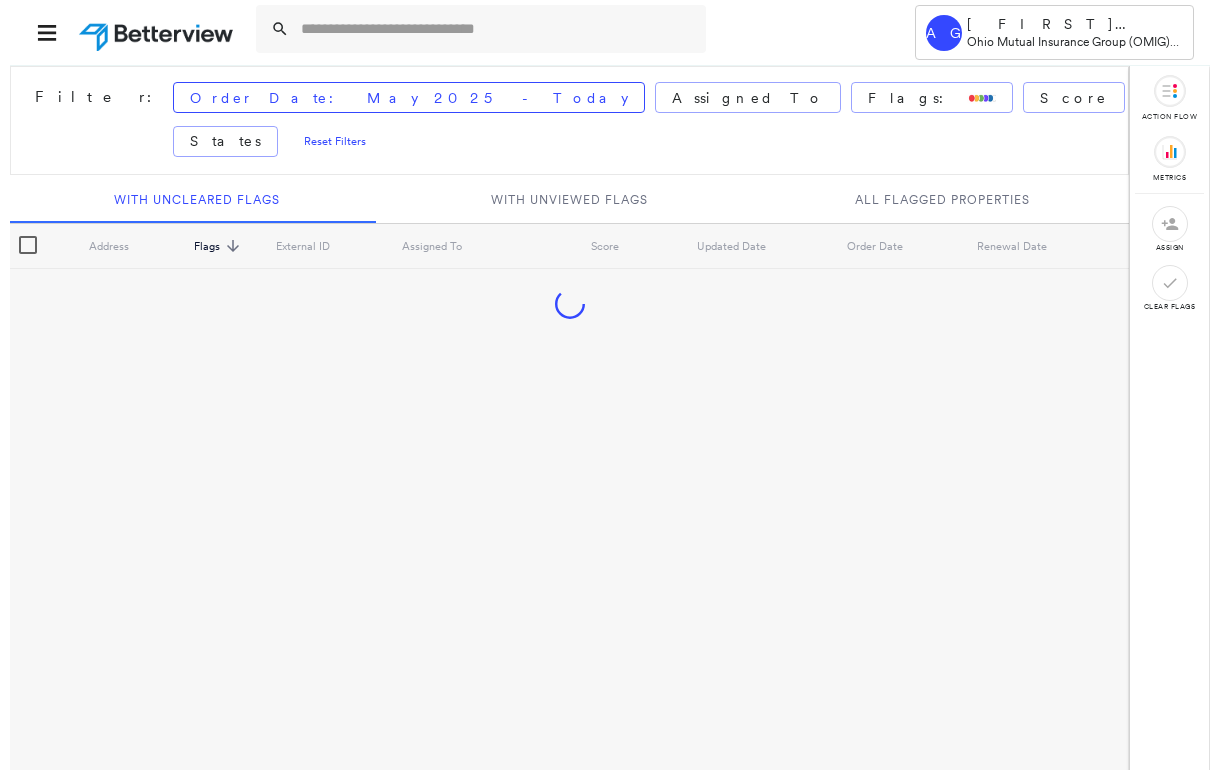 scroll, scrollTop: 0, scrollLeft: 0, axis: both 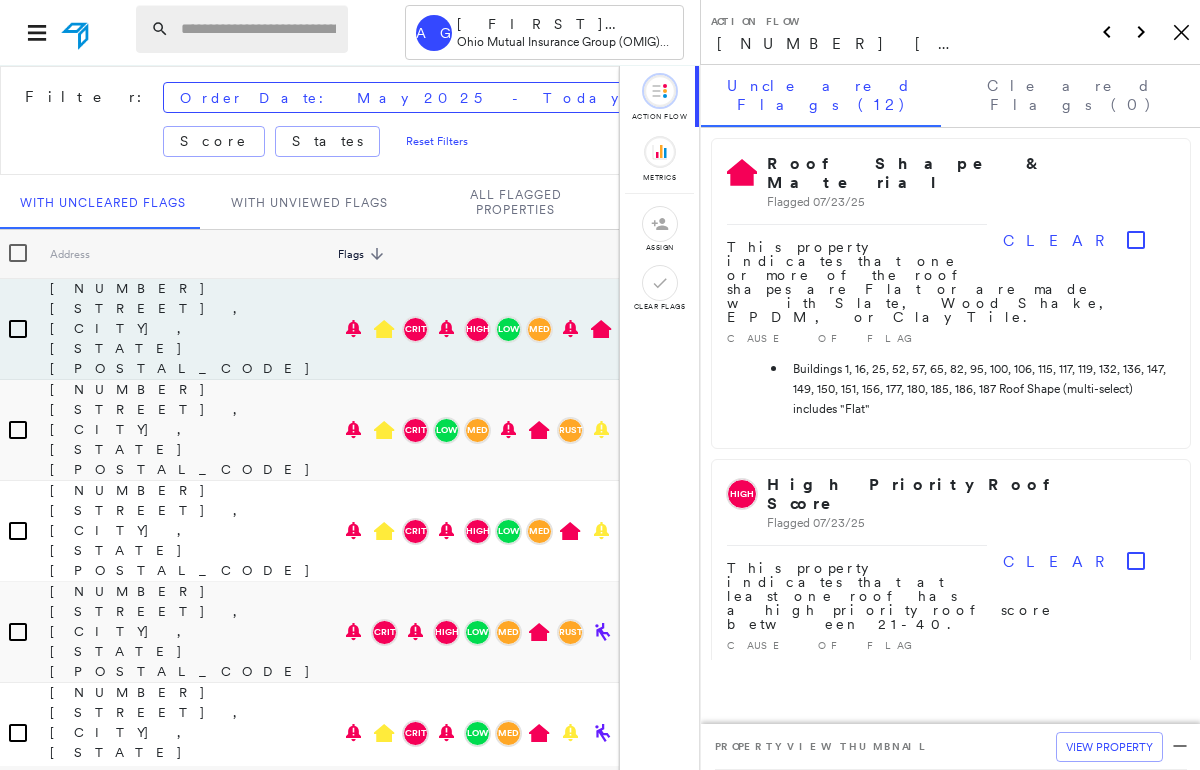 click at bounding box center (258, 29) 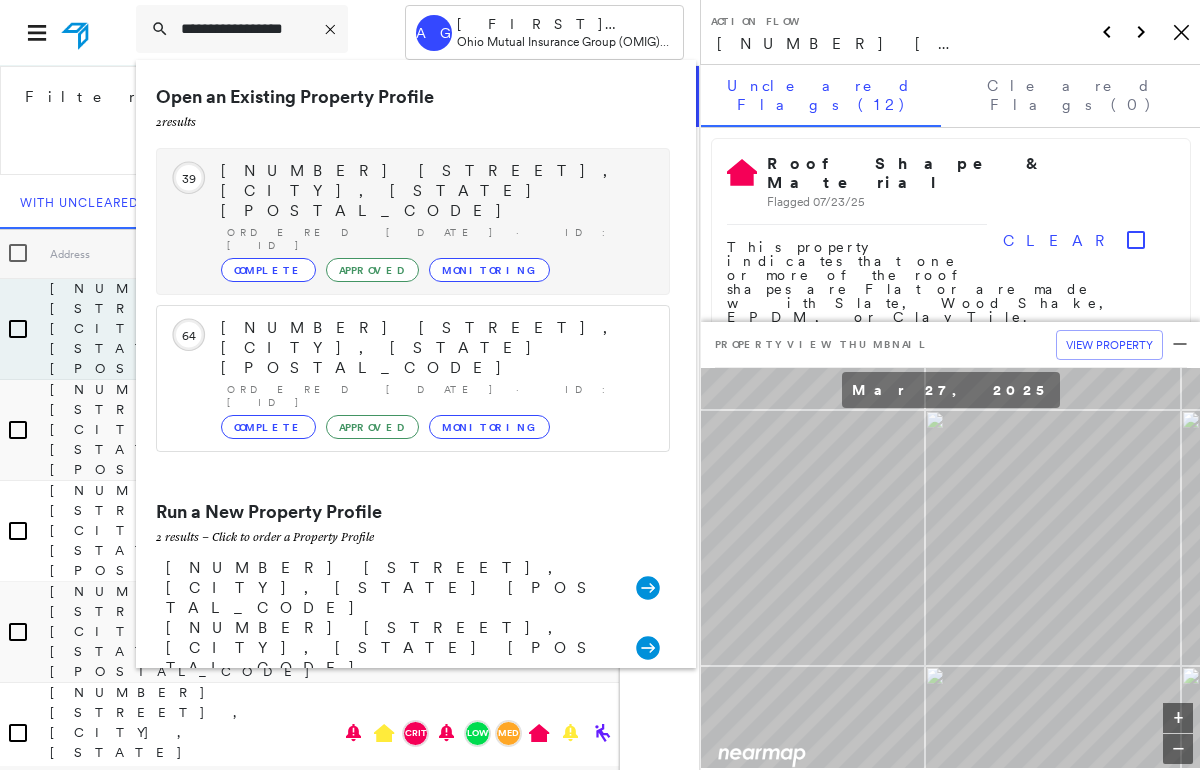 type on "**********" 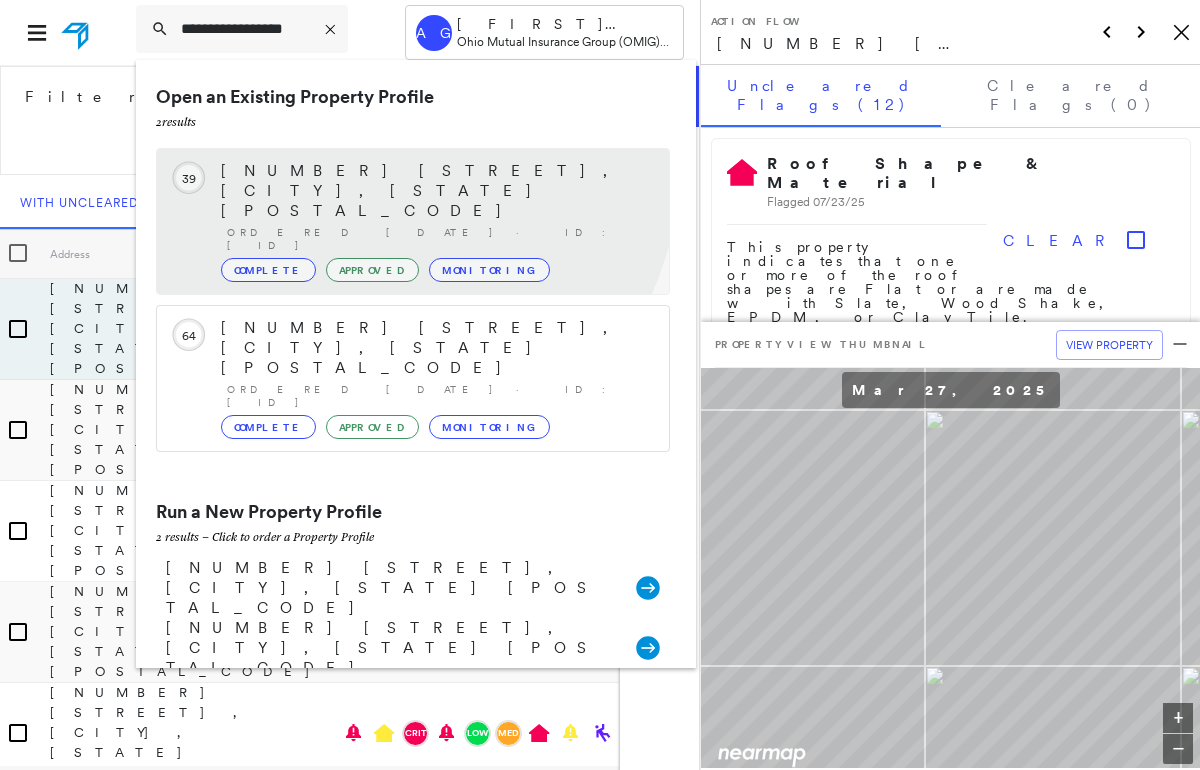 click on "[NUMBER] [STREET], [CITY], [STATE] [POSTAL_CODE]" at bounding box center [435, 191] 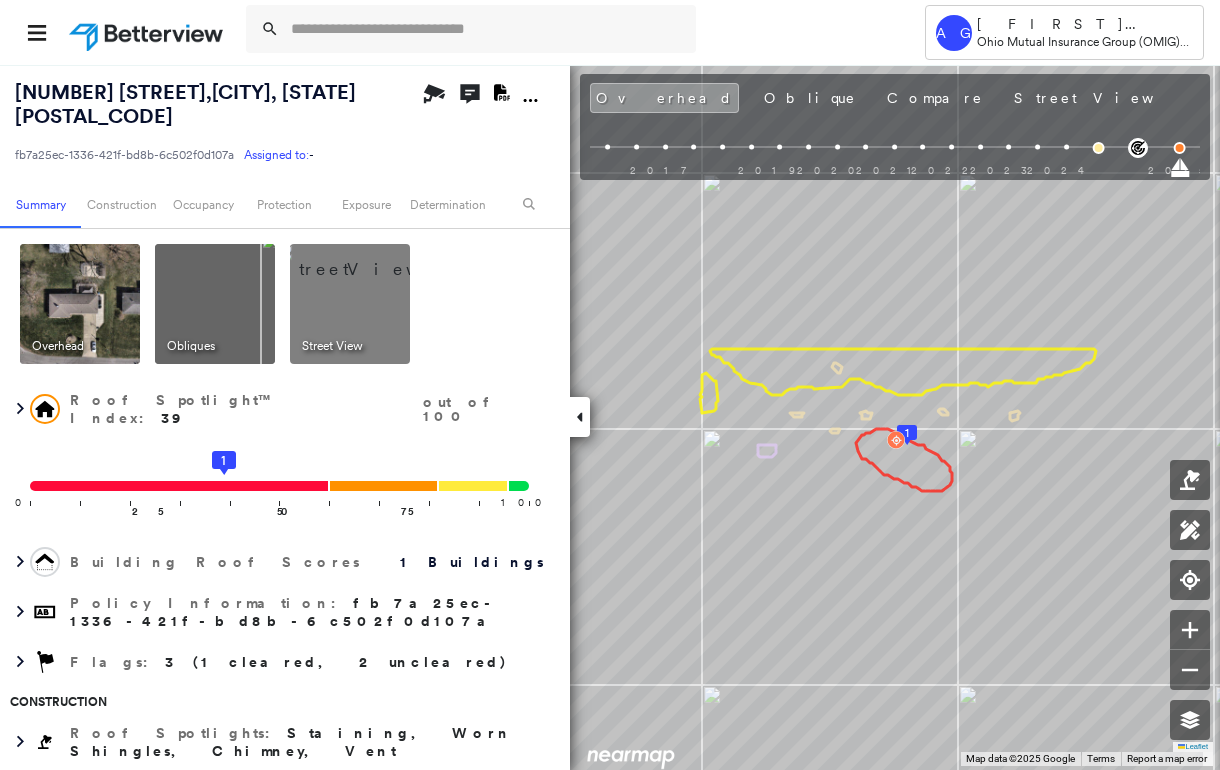 click at bounding box center (374, 259) 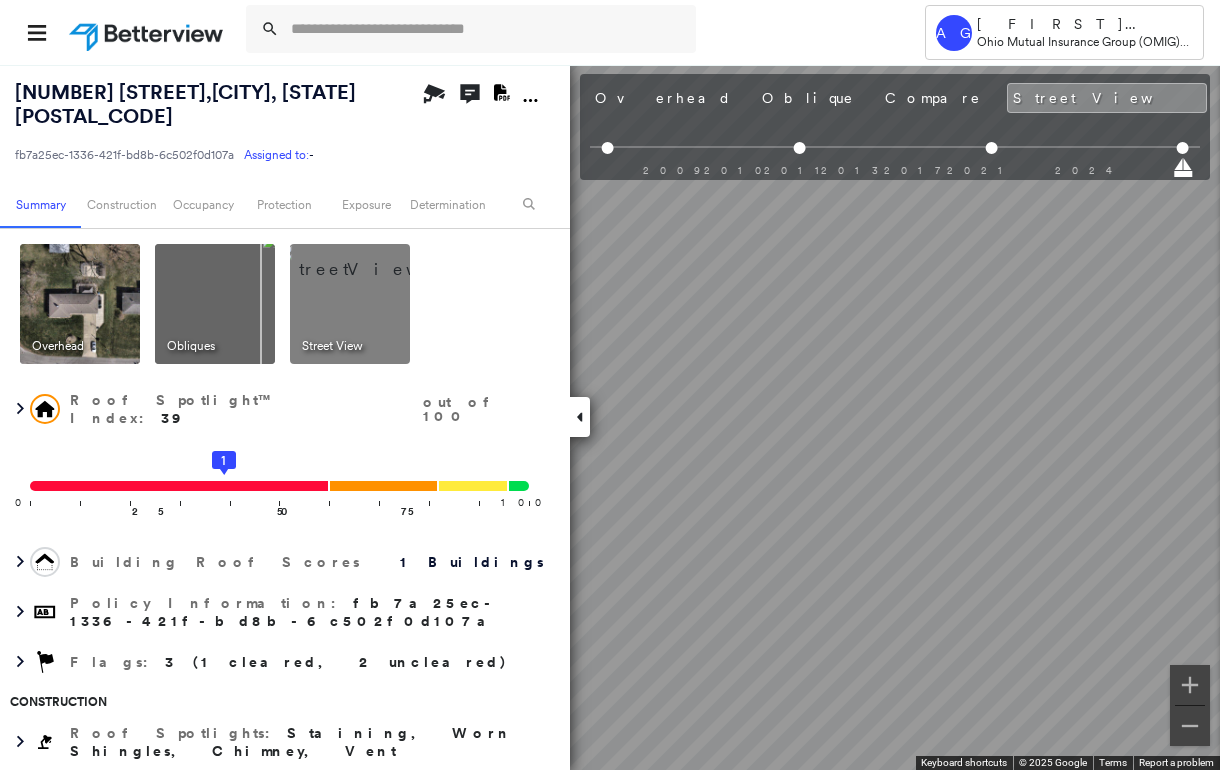 scroll, scrollTop: 0, scrollLeft: 41, axis: horizontal 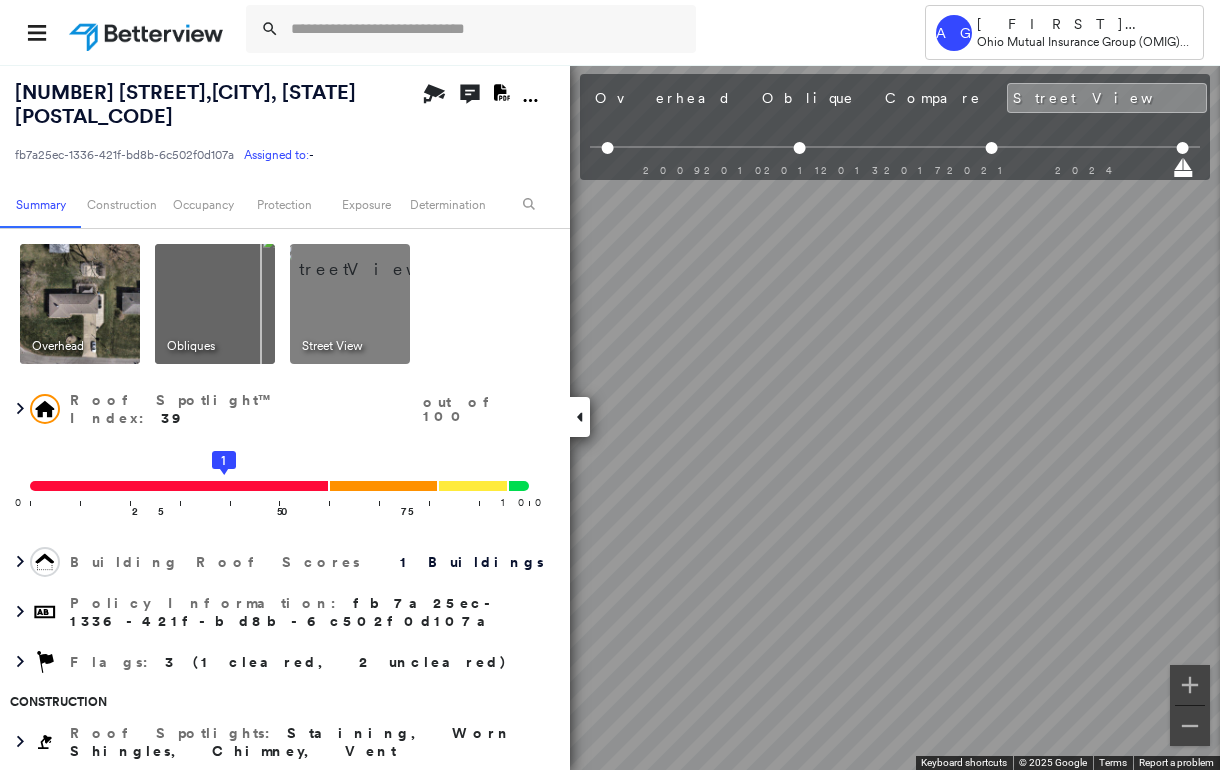 click at bounding box center [80, 304] 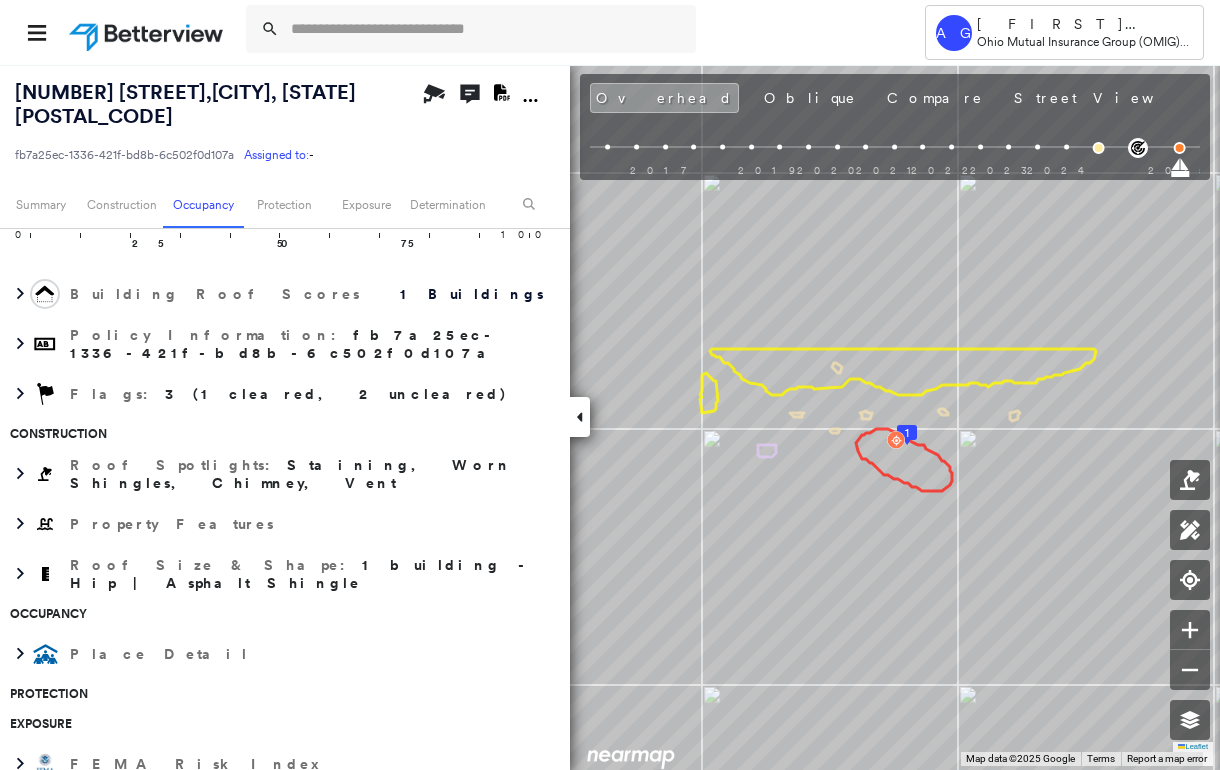 scroll, scrollTop: 266, scrollLeft: 0, axis: vertical 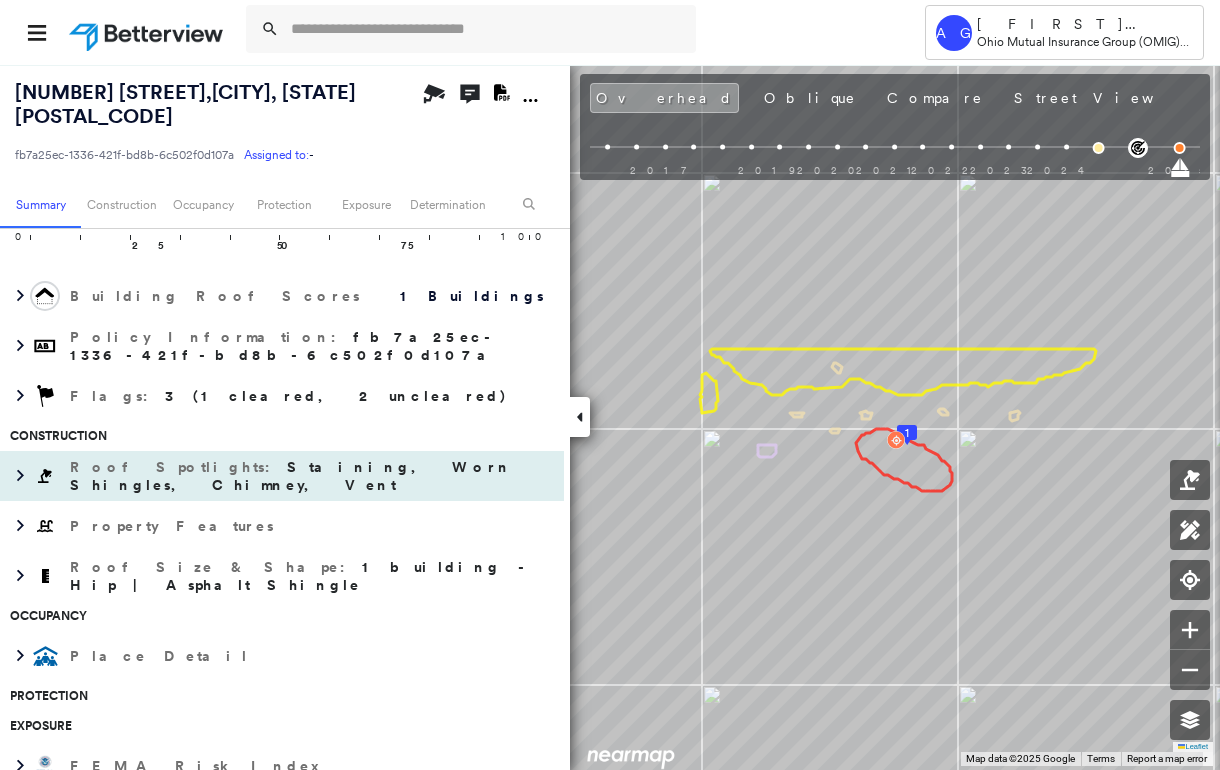 drag, startPoint x: 22, startPoint y: 442, endPoint x: 33, endPoint y: 442, distance: 11 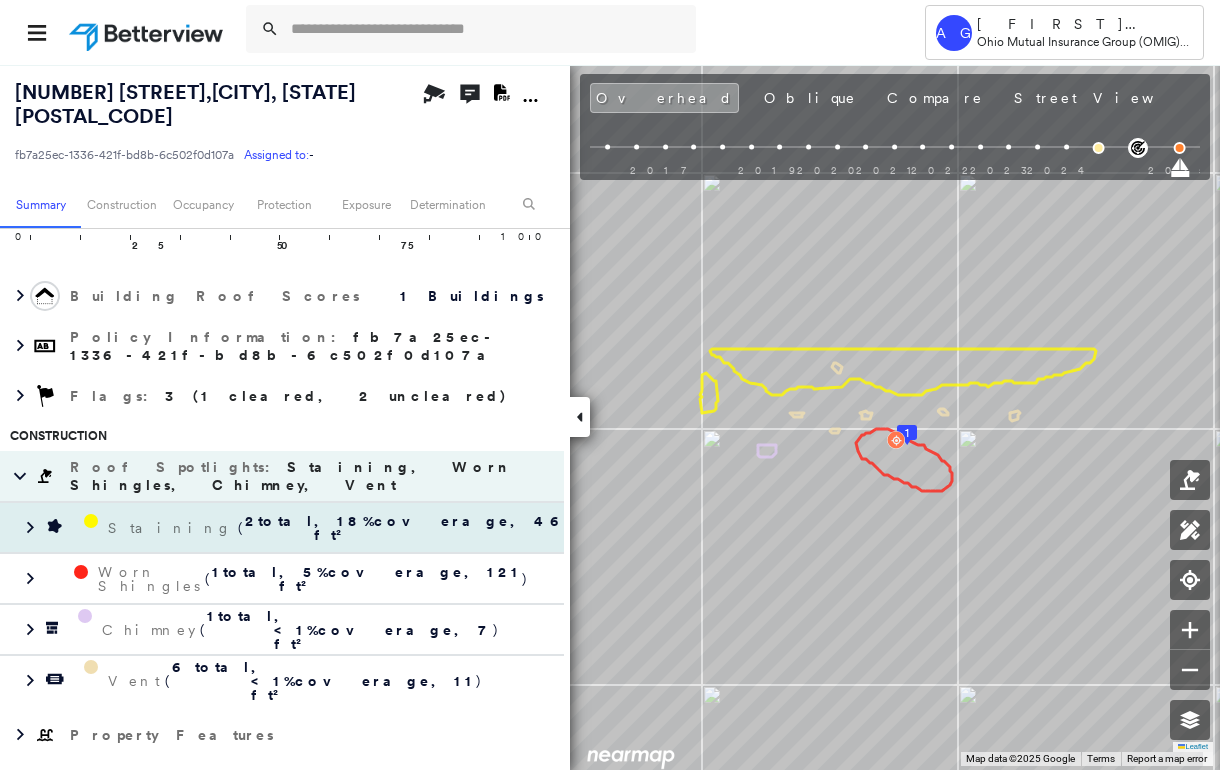 click on "2  total ,  18 %  coverage,  460 ft²" at bounding box center [417, 528] 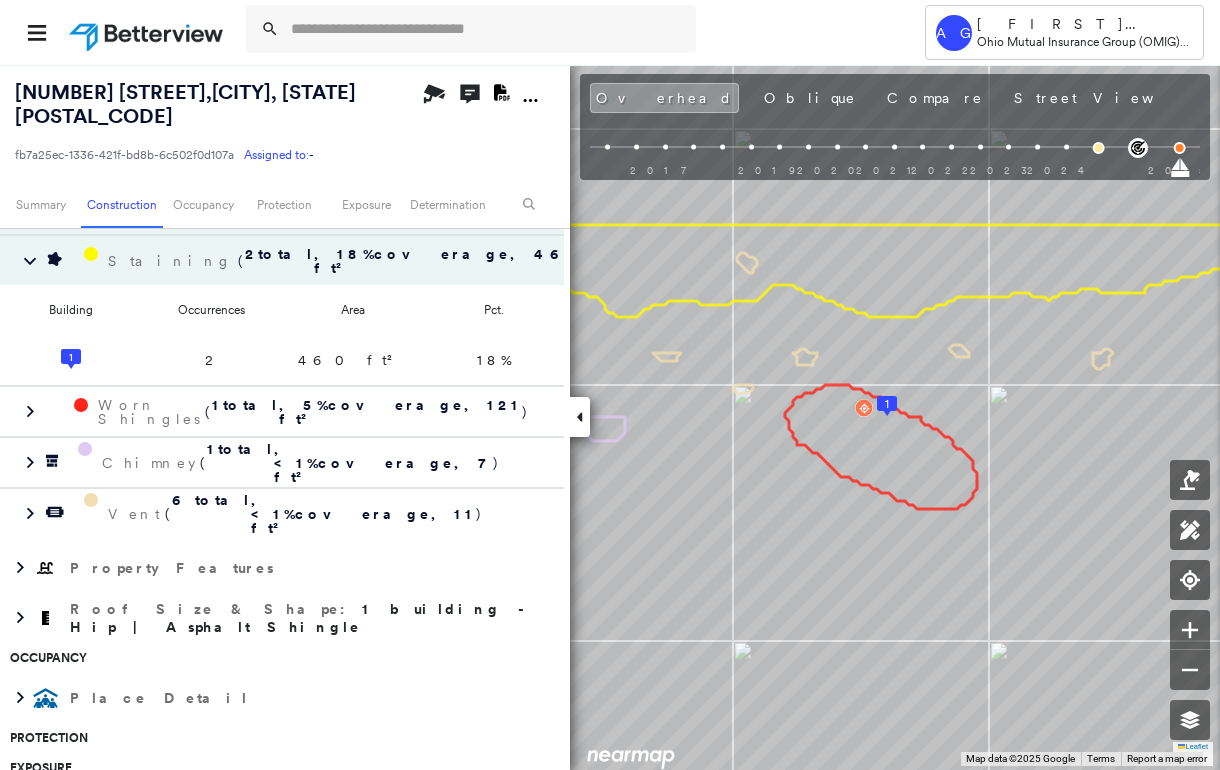 scroll, scrollTop: 0, scrollLeft: 0, axis: both 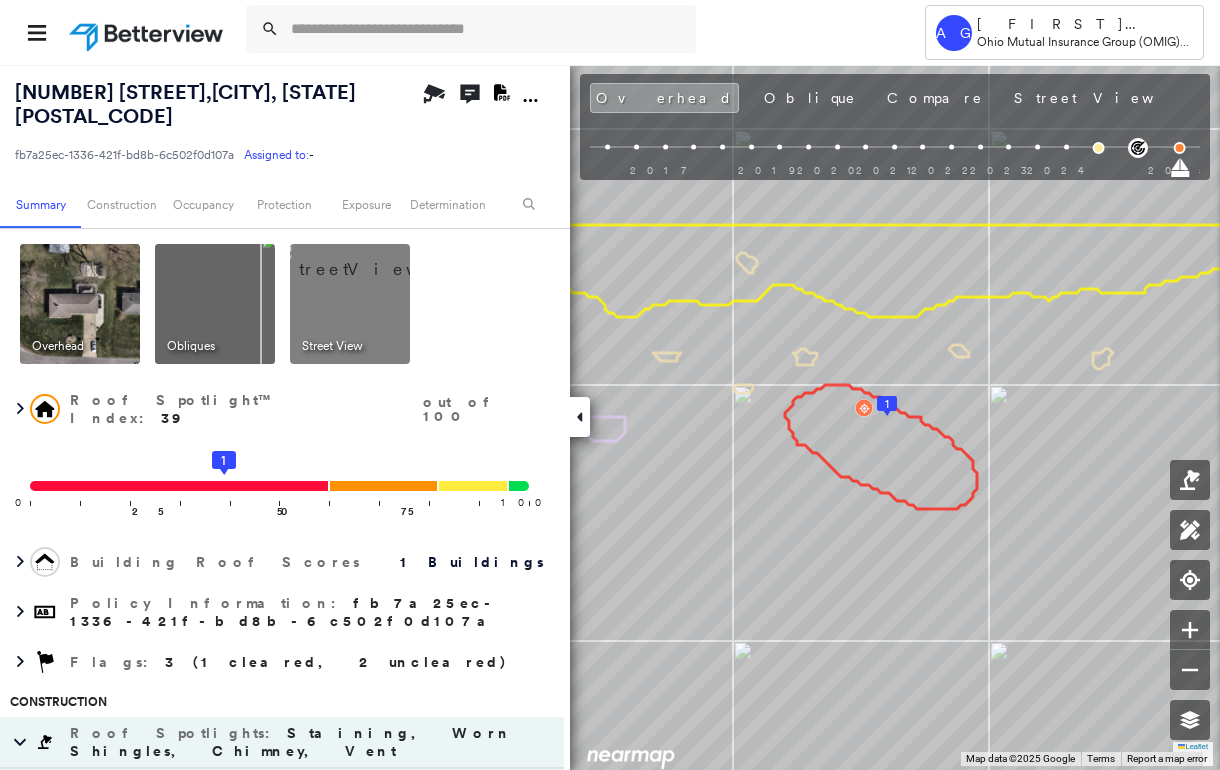 click at bounding box center [374, 259] 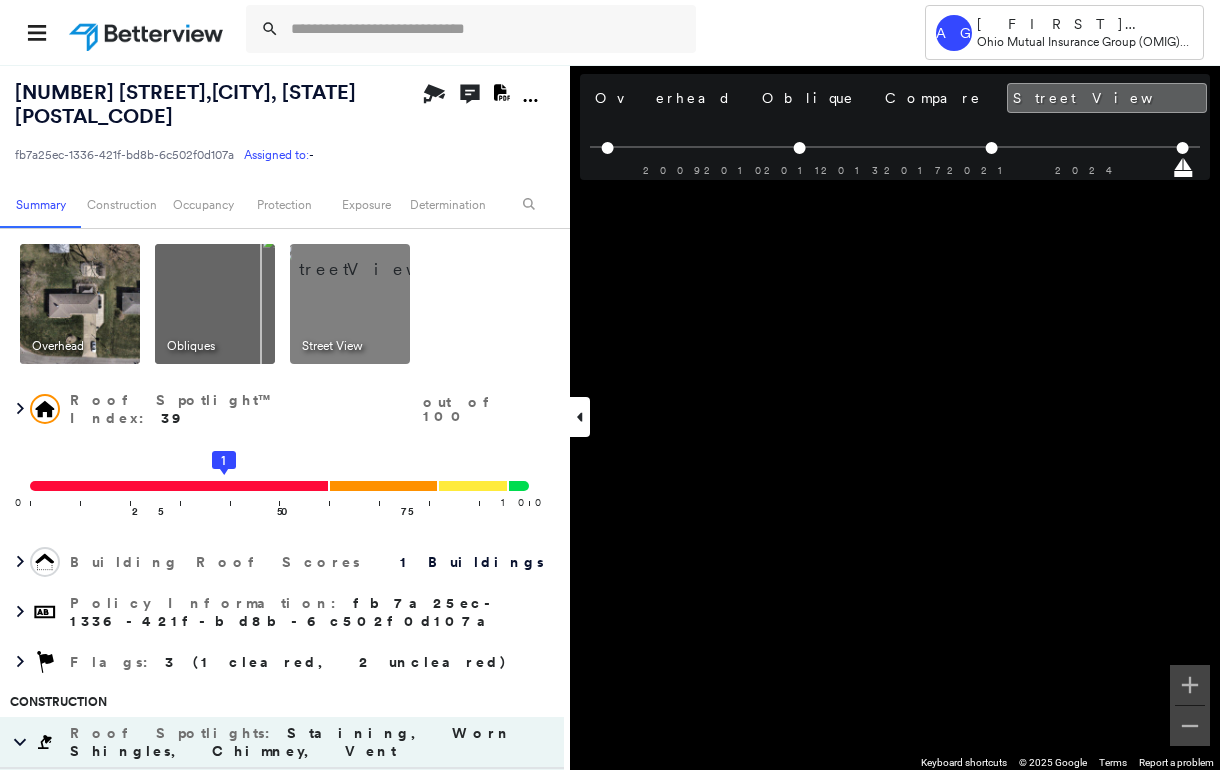 scroll, scrollTop: 0, scrollLeft: 41, axis: horizontal 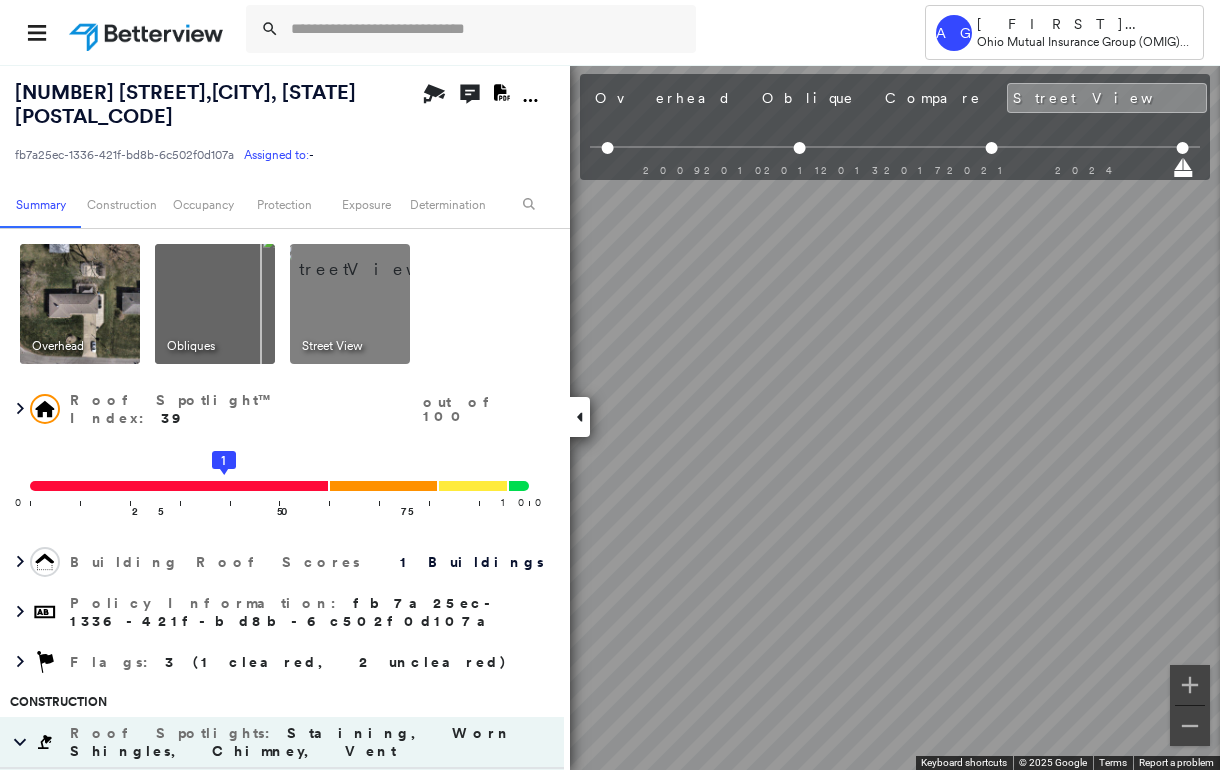 click at bounding box center (580, 417) 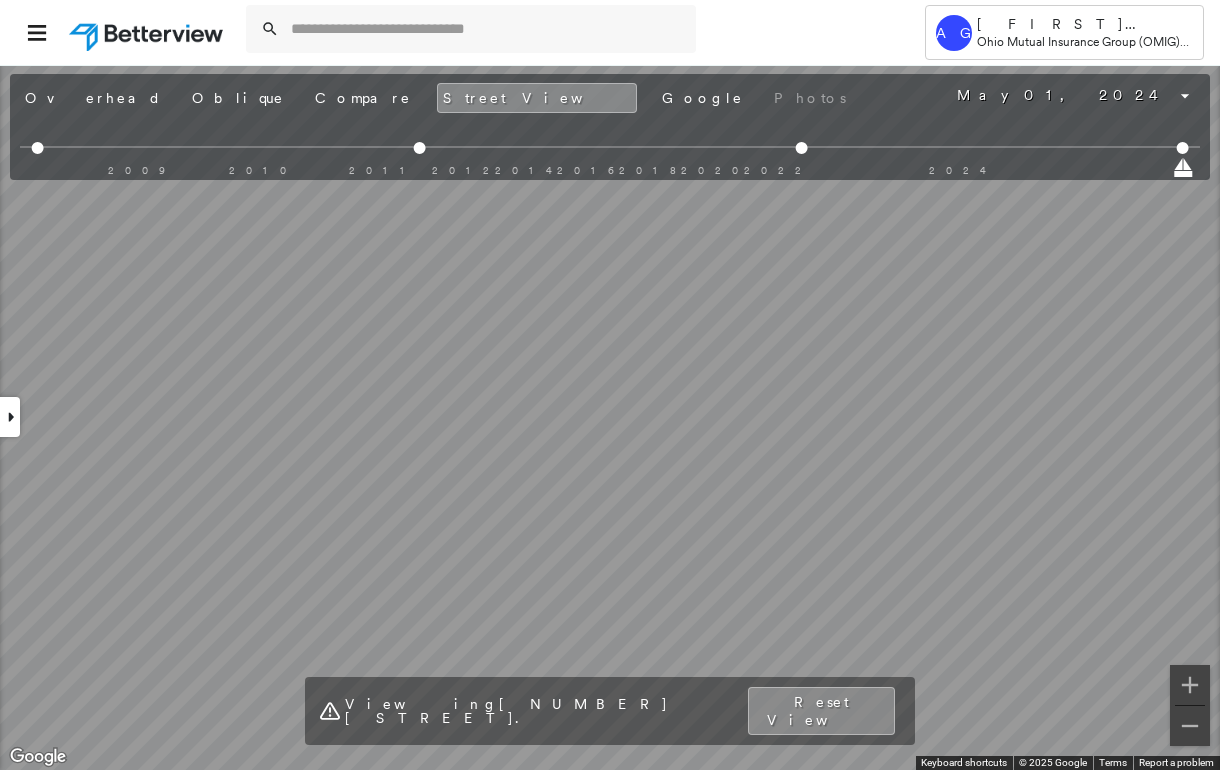 click at bounding box center (10, 417) 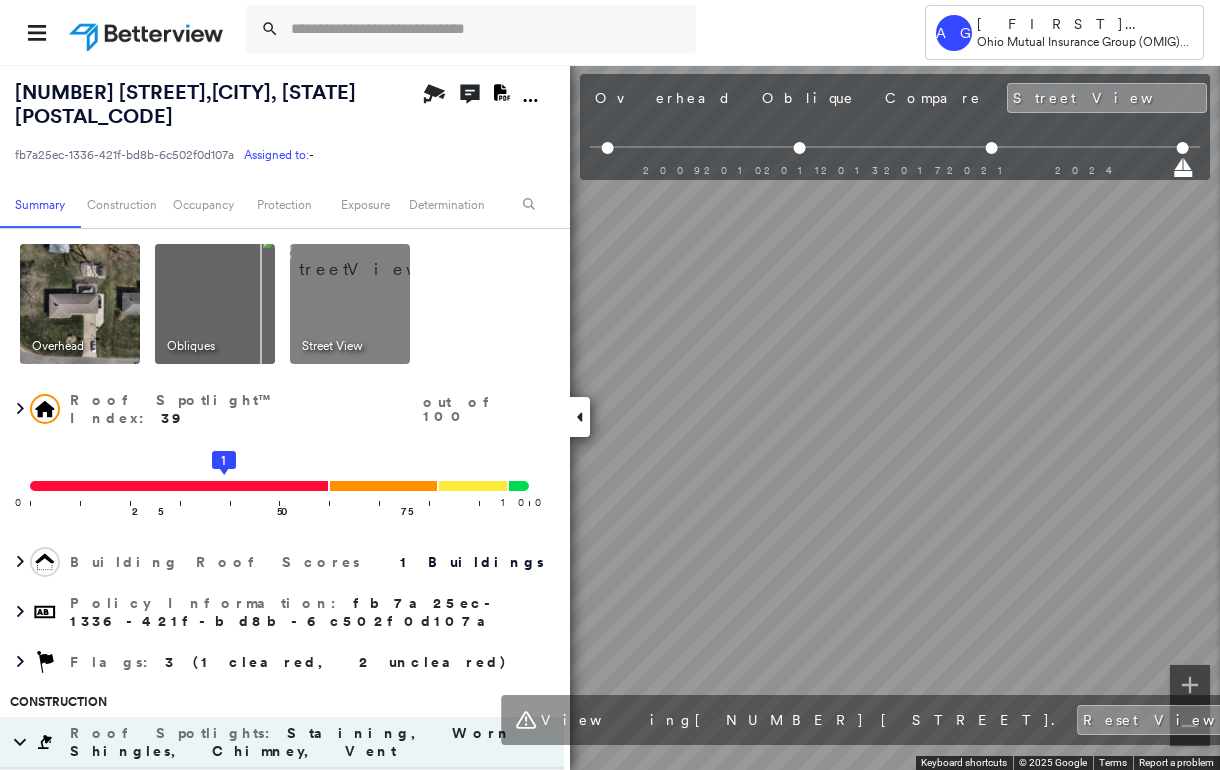 click at bounding box center [80, 304] 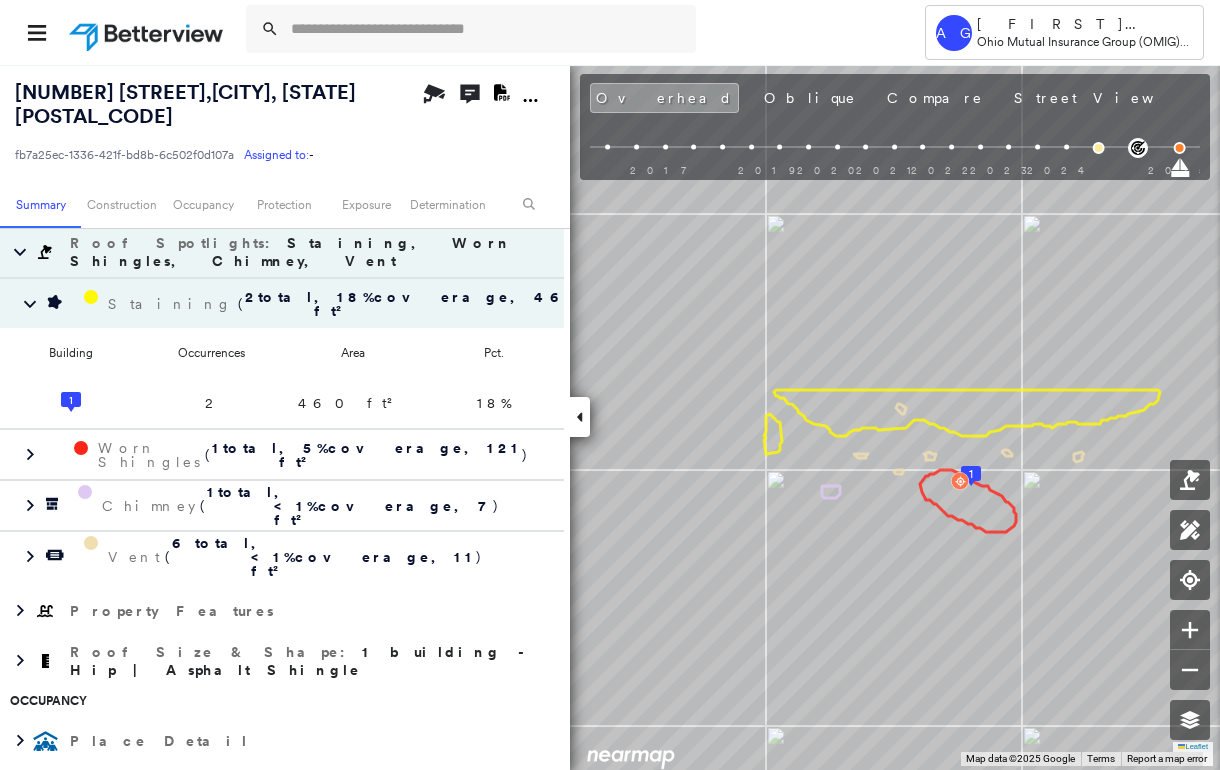 scroll, scrollTop: 533, scrollLeft: 0, axis: vertical 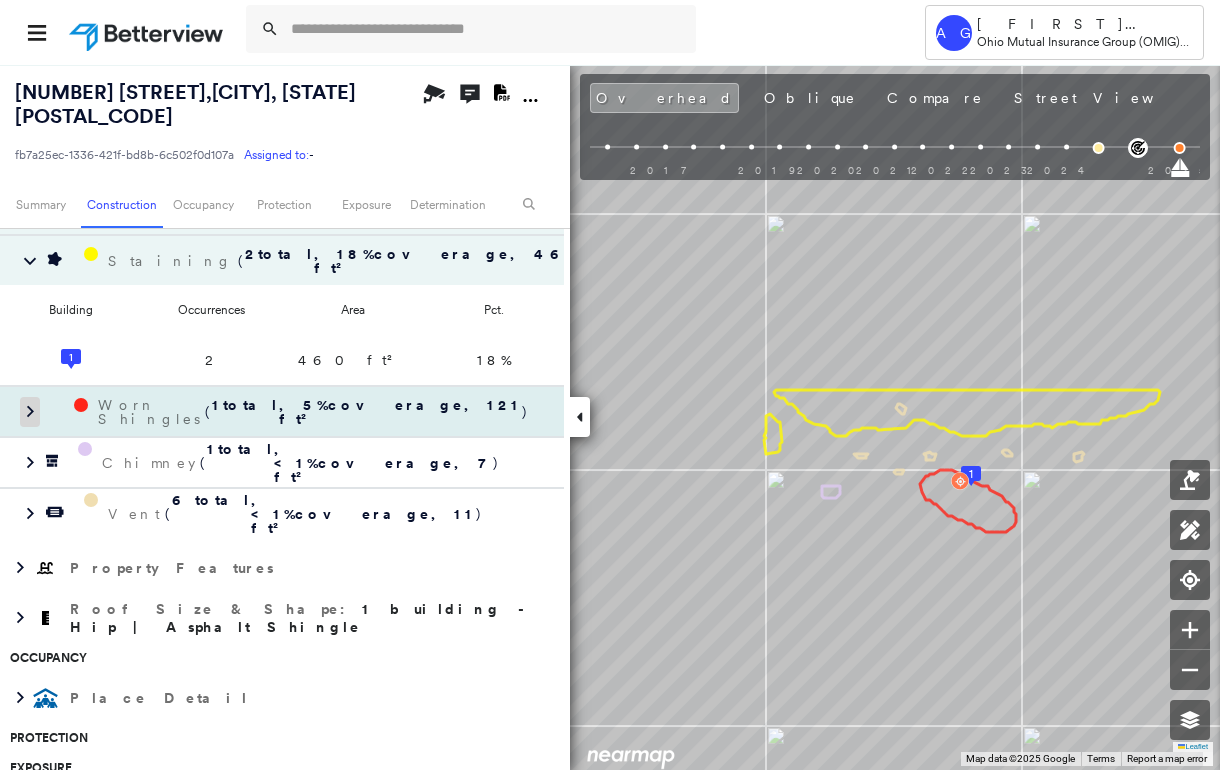 click 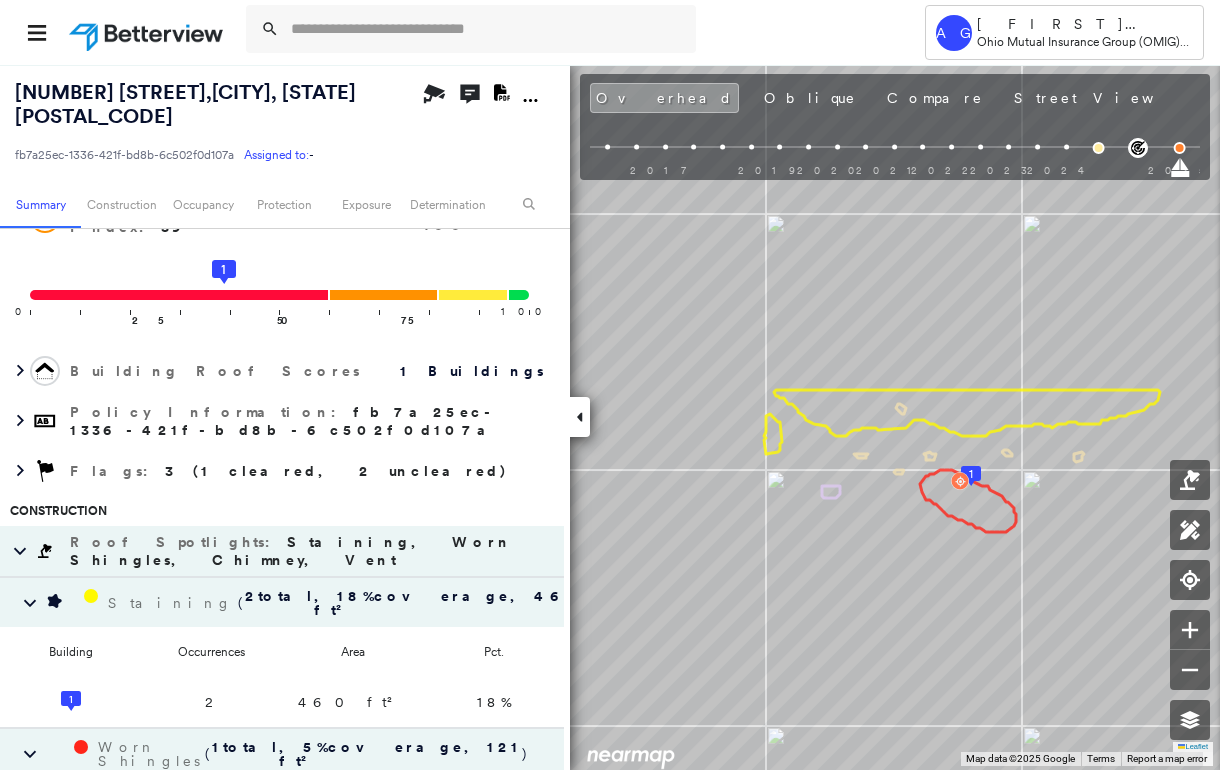 scroll, scrollTop: 133, scrollLeft: 0, axis: vertical 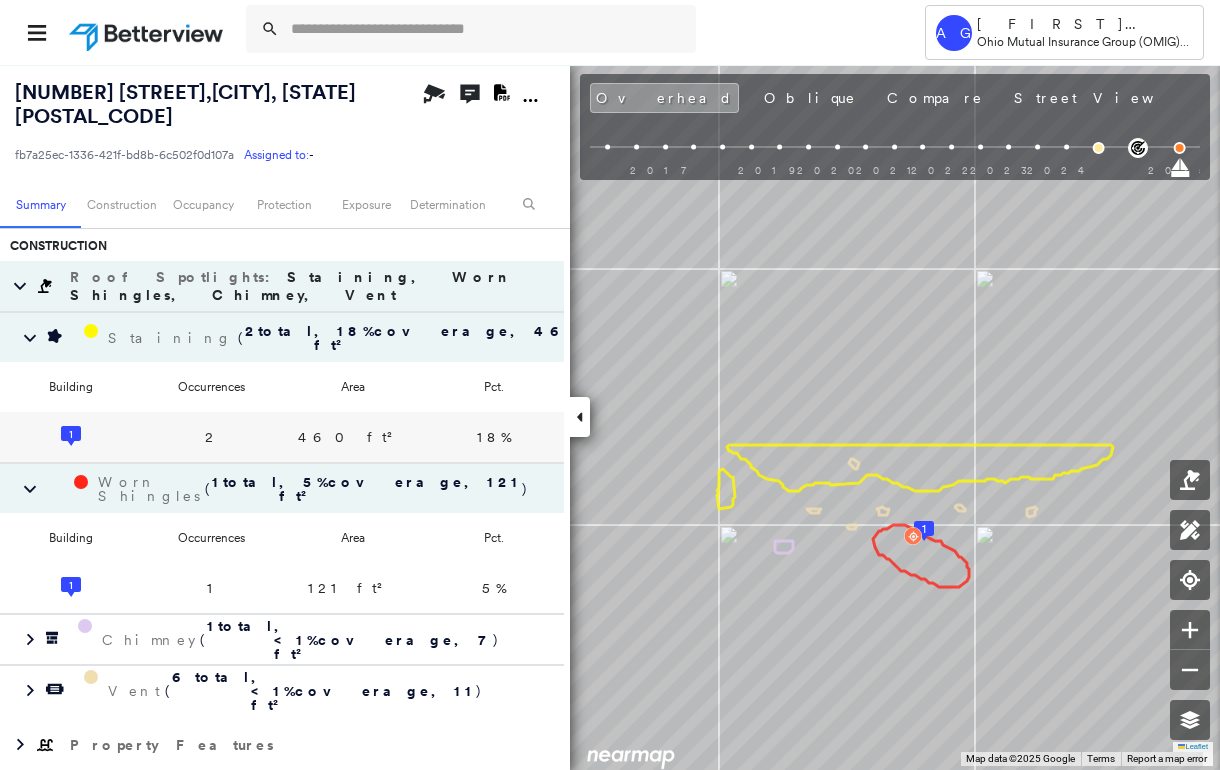 drag, startPoint x: 474, startPoint y: 429, endPoint x: 445, endPoint y: 403, distance: 38.948685 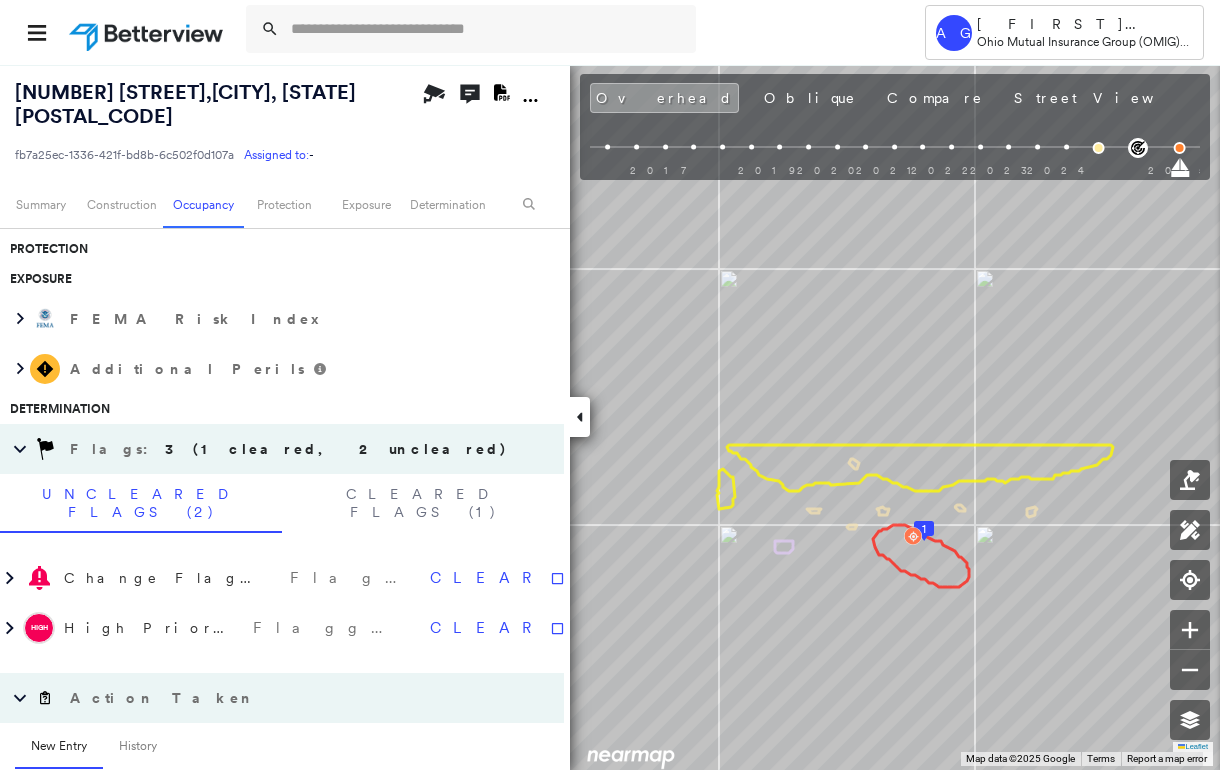 scroll, scrollTop: 1289, scrollLeft: 0, axis: vertical 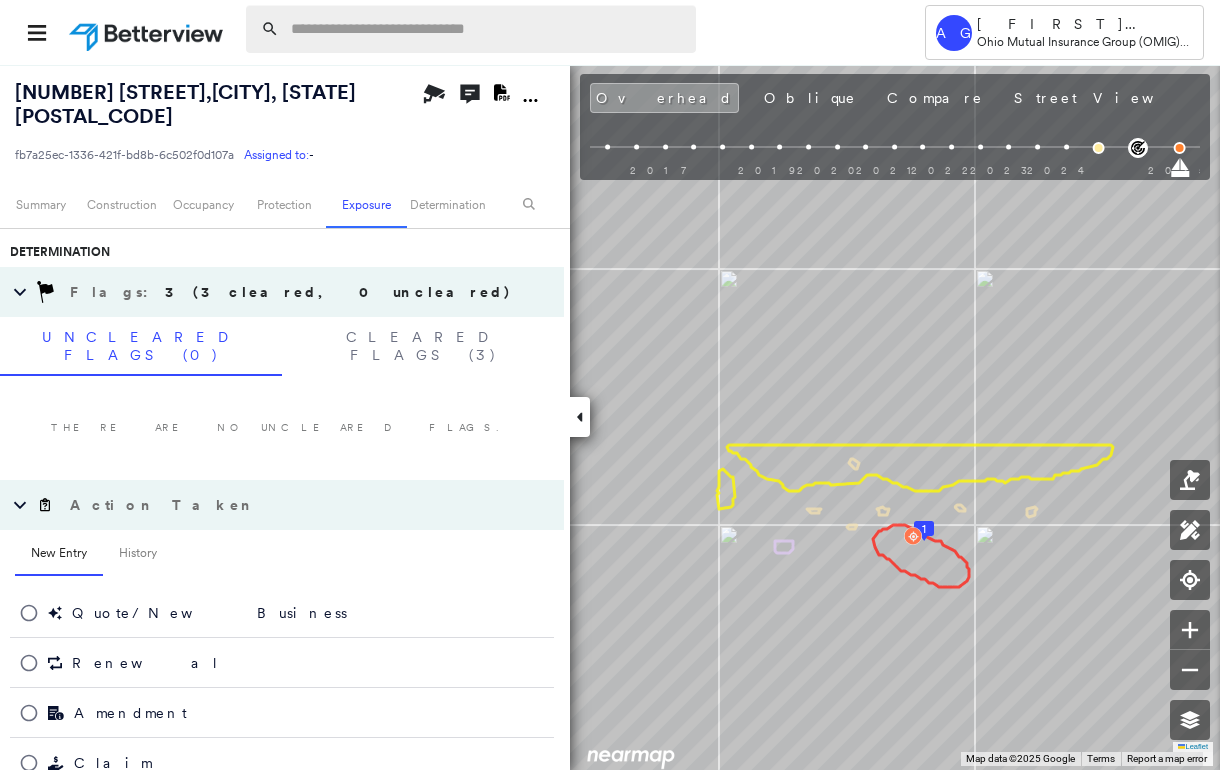 click at bounding box center [487, 29] 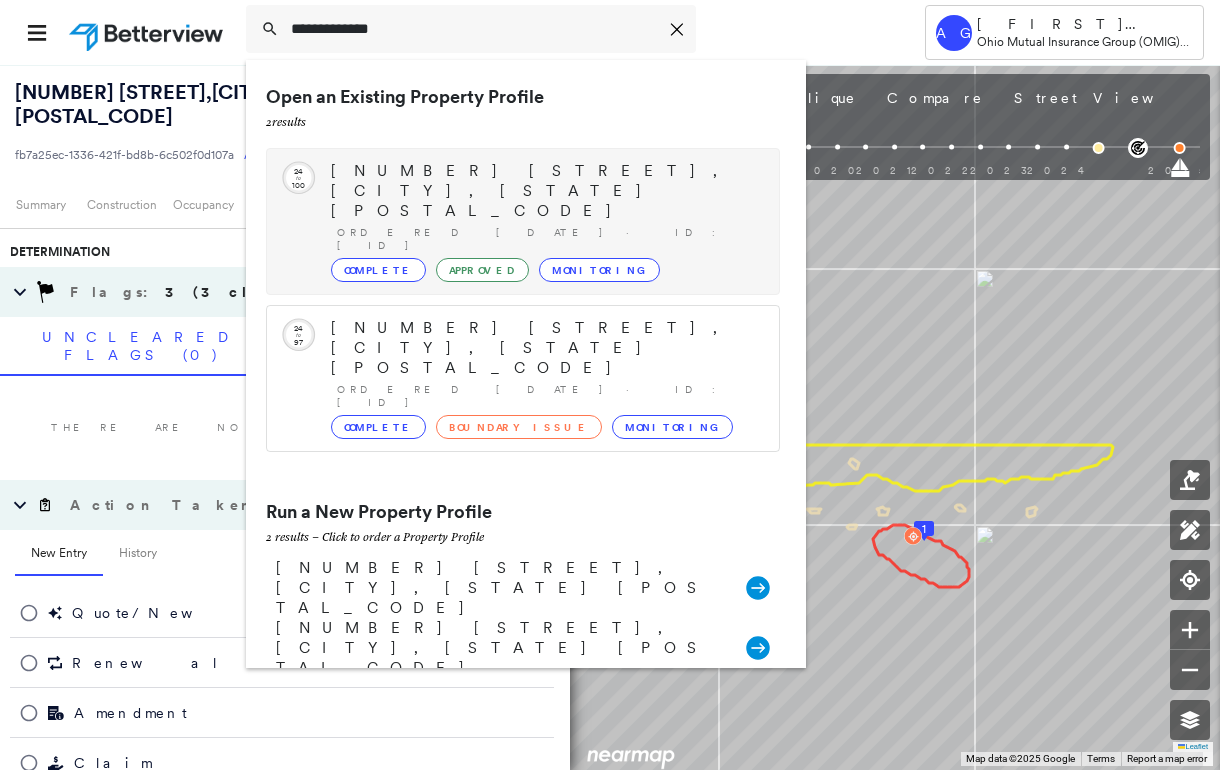 type on "**********" 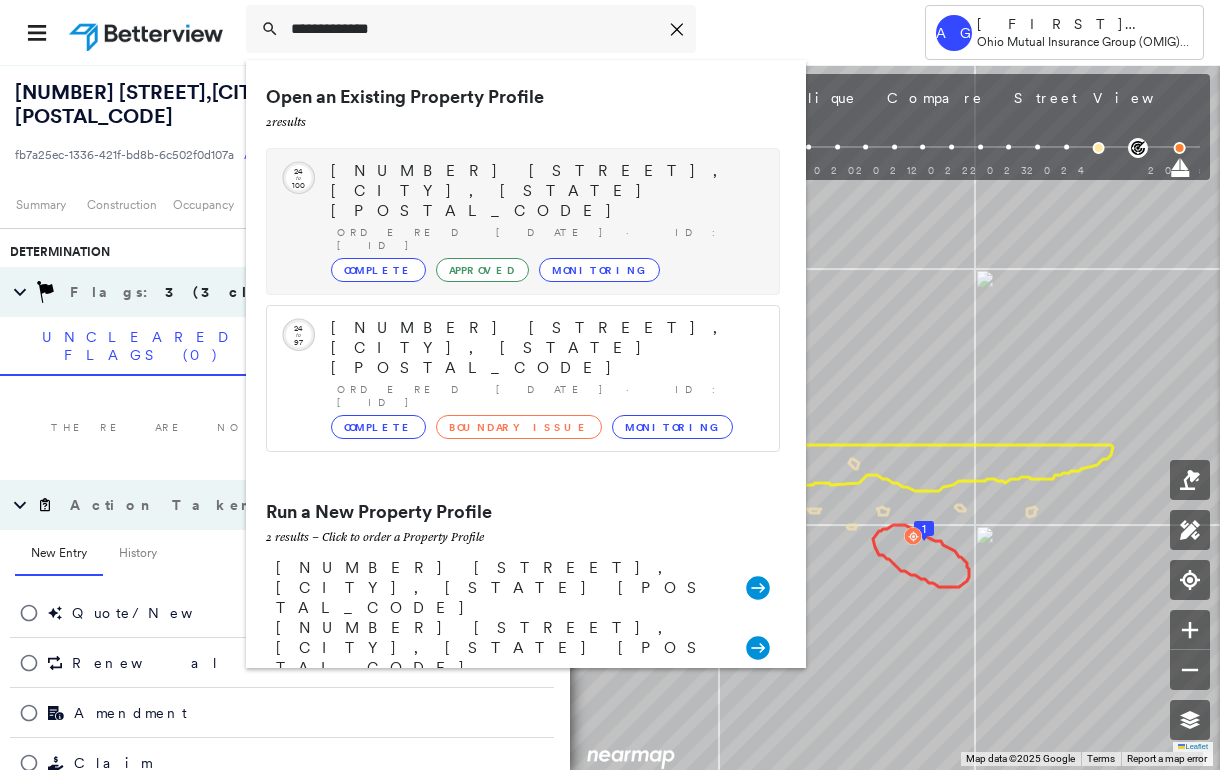 click on "[NUMBER] [STREET], [CITY], [STATE] [POSTAL_CODE]" at bounding box center [545, 191] 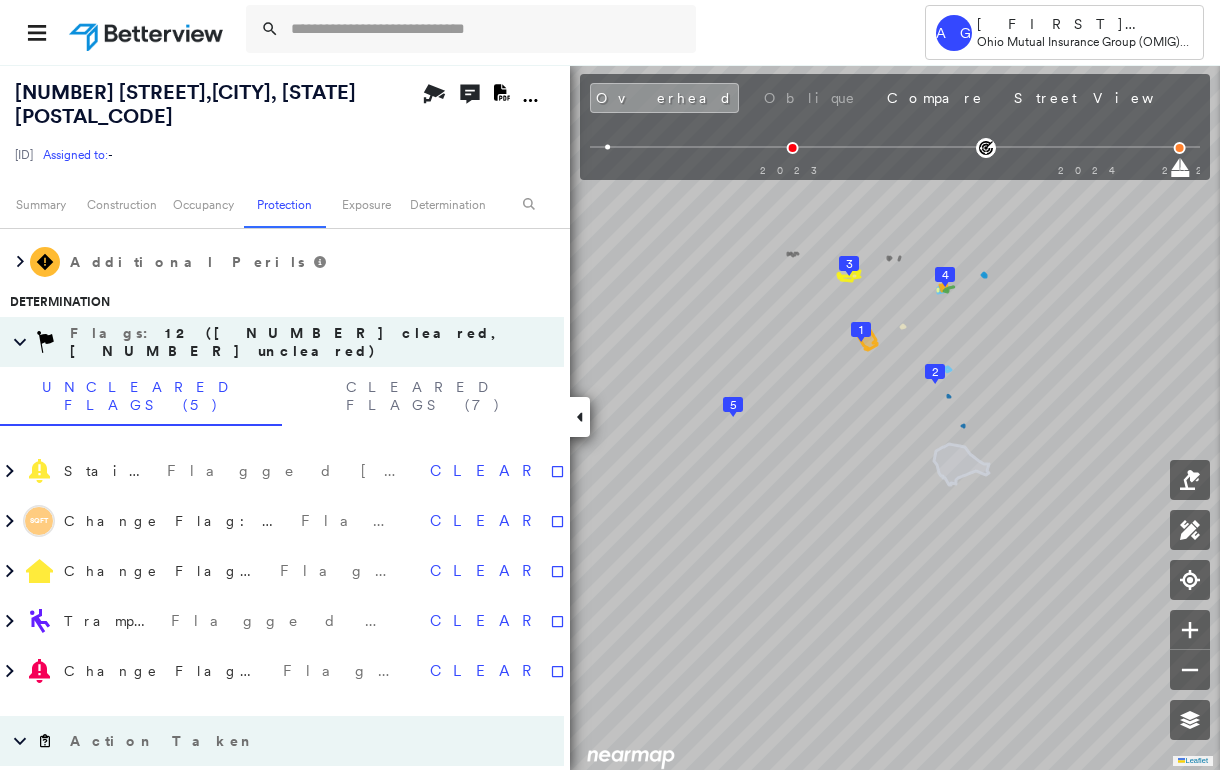 scroll, scrollTop: 820, scrollLeft: 0, axis: vertical 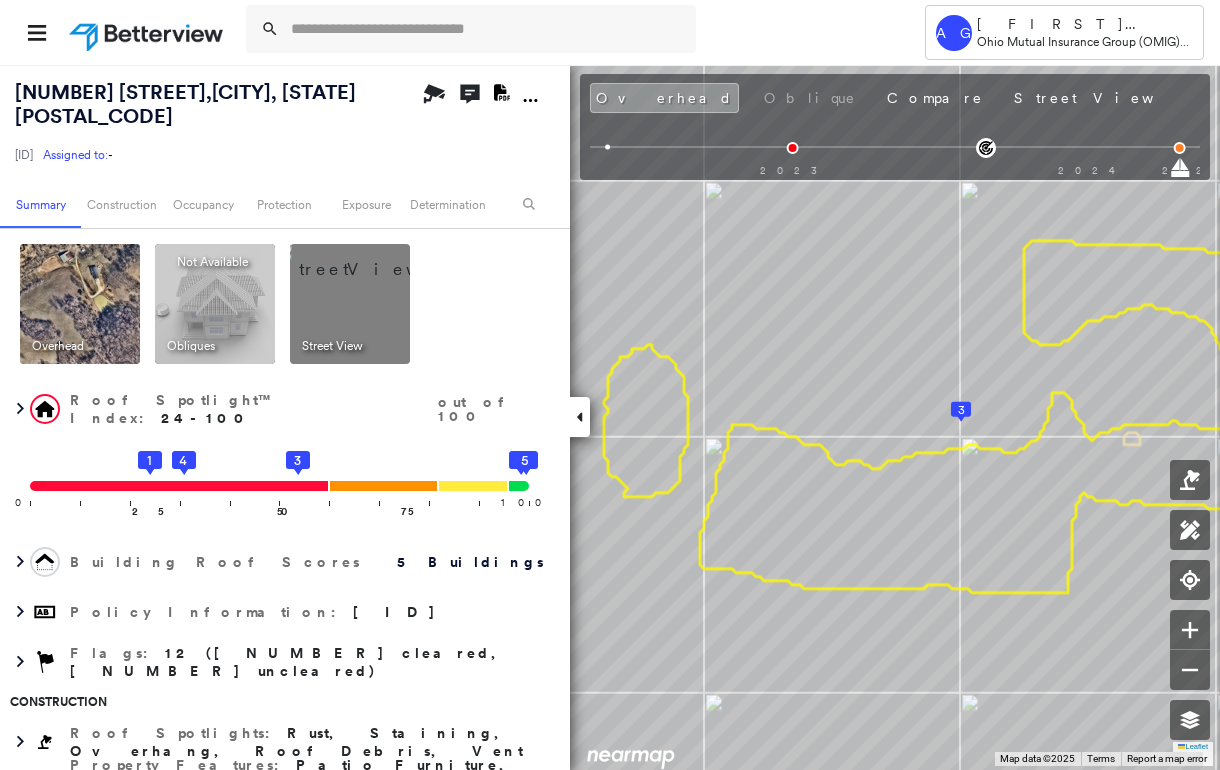 click at bounding box center (374, 259) 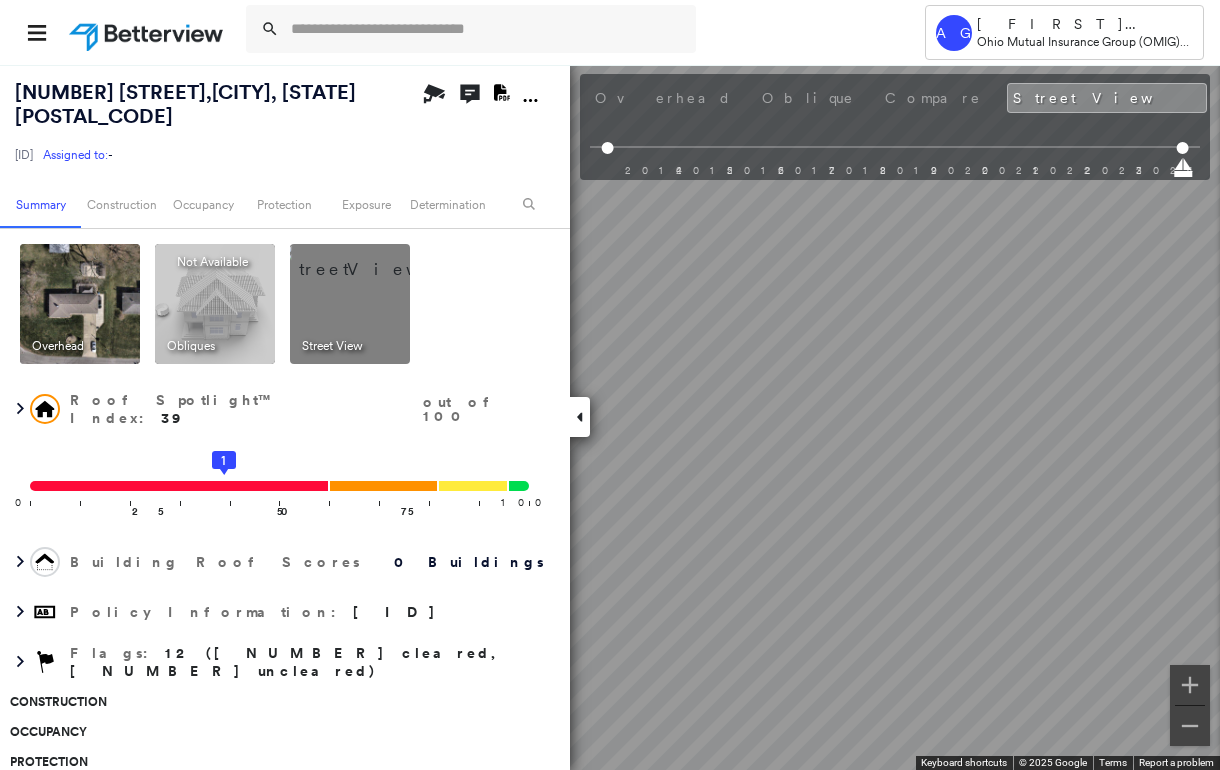 click at bounding box center (580, 417) 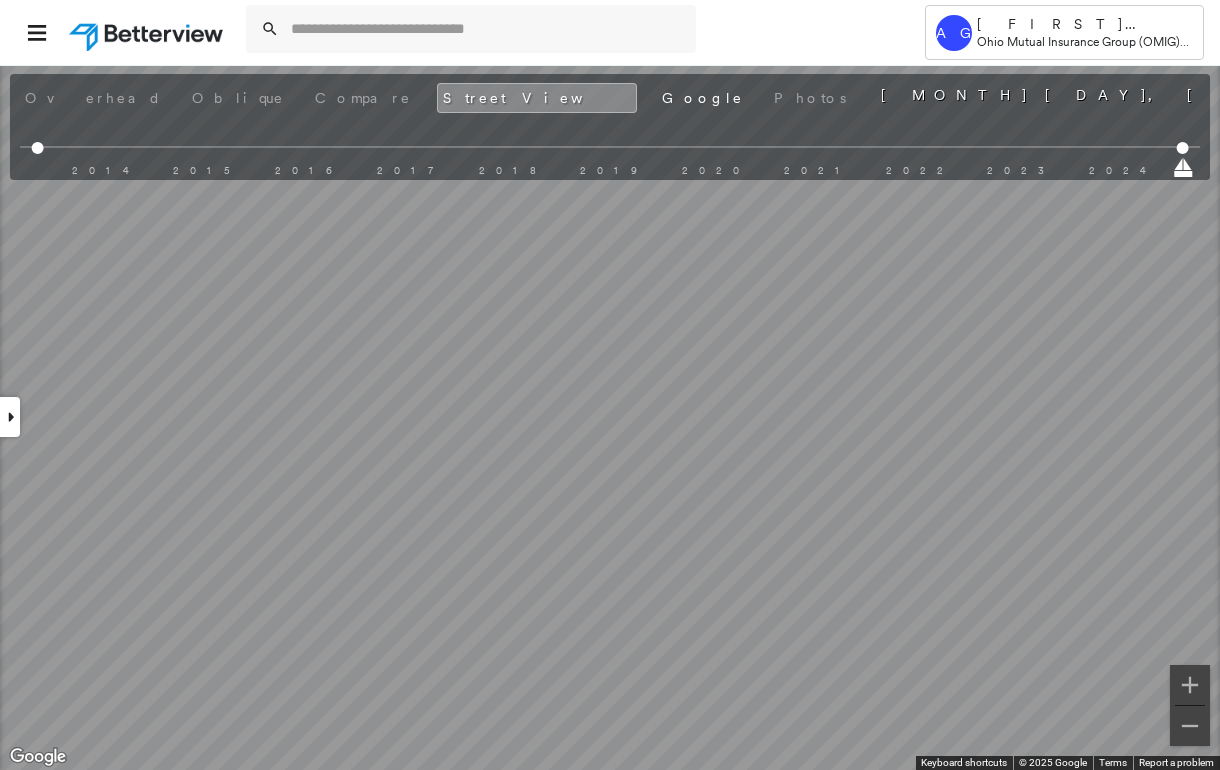 click at bounding box center (10, 417) 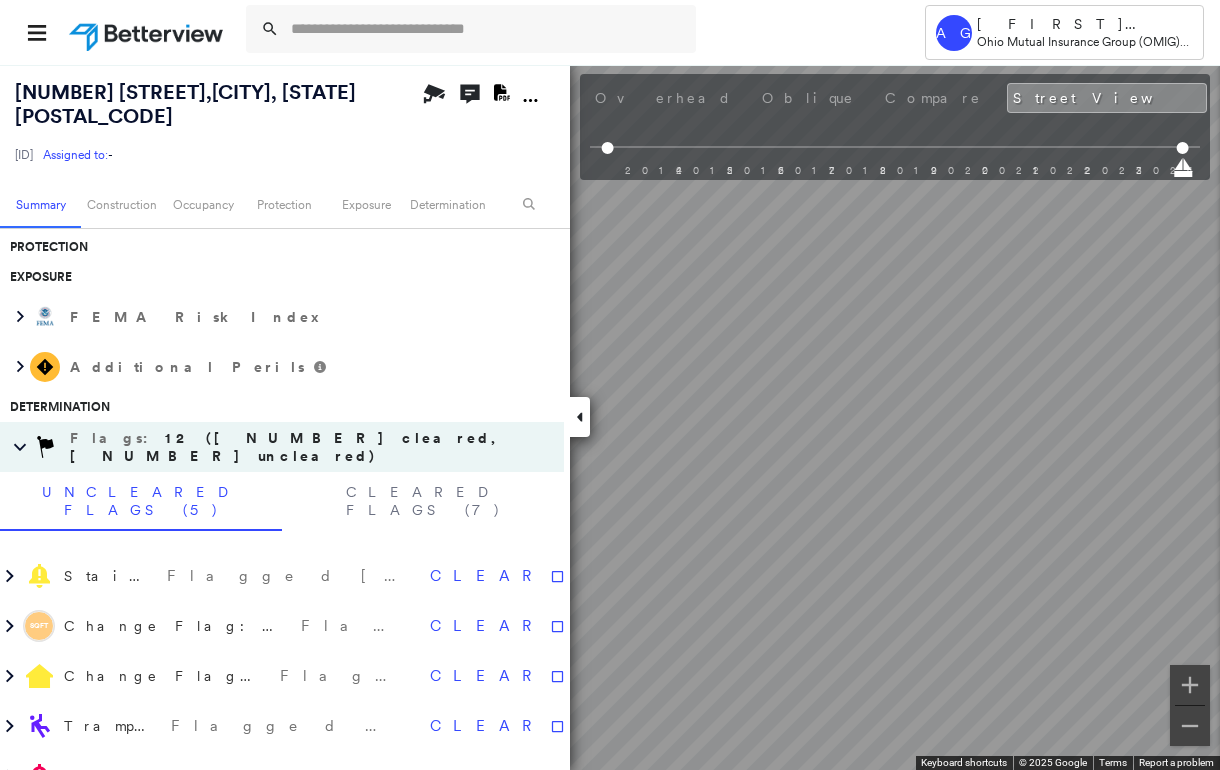 scroll, scrollTop: 533, scrollLeft: 0, axis: vertical 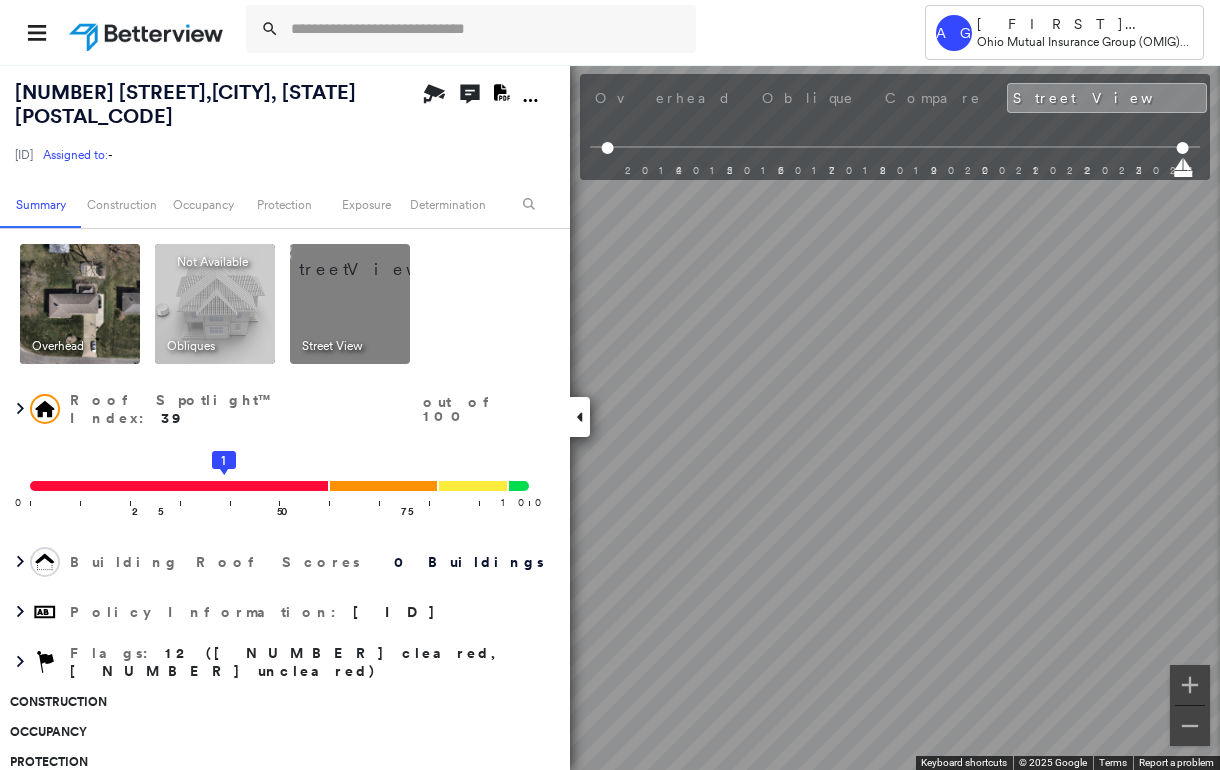 click at bounding box center (80, 304) 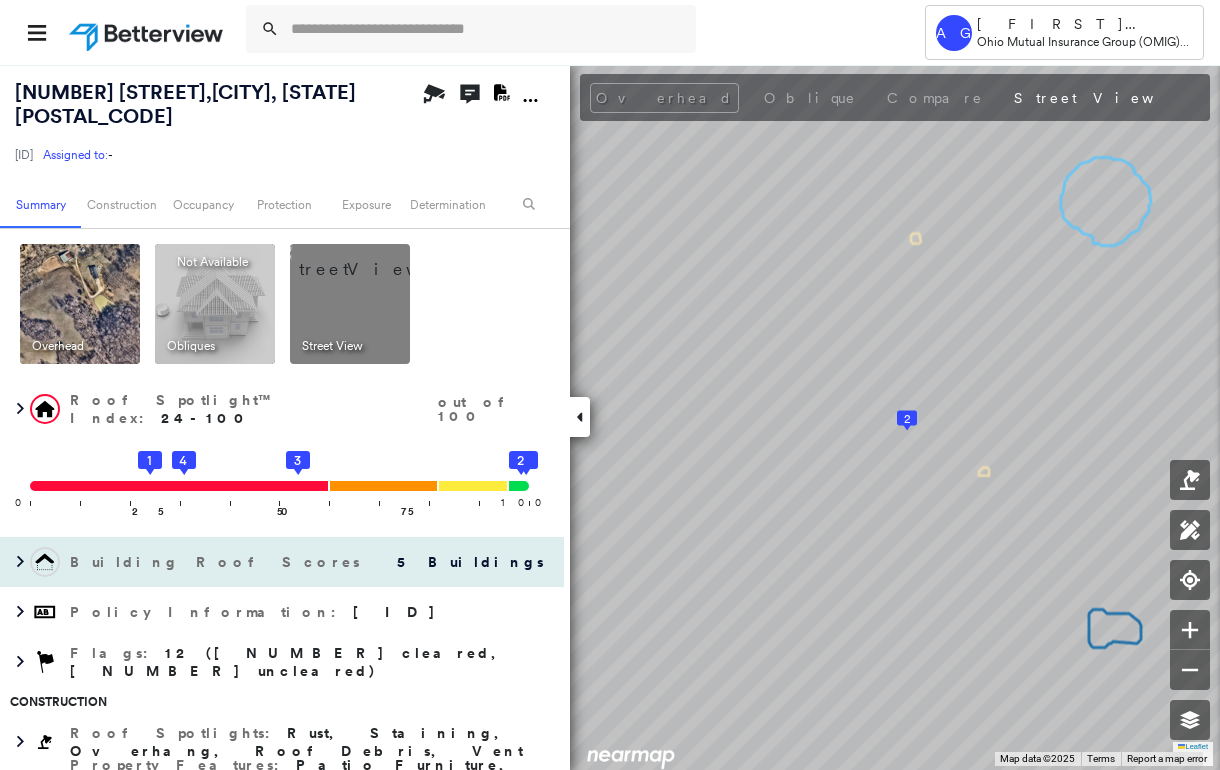 scroll, scrollTop: 0, scrollLeft: 0, axis: both 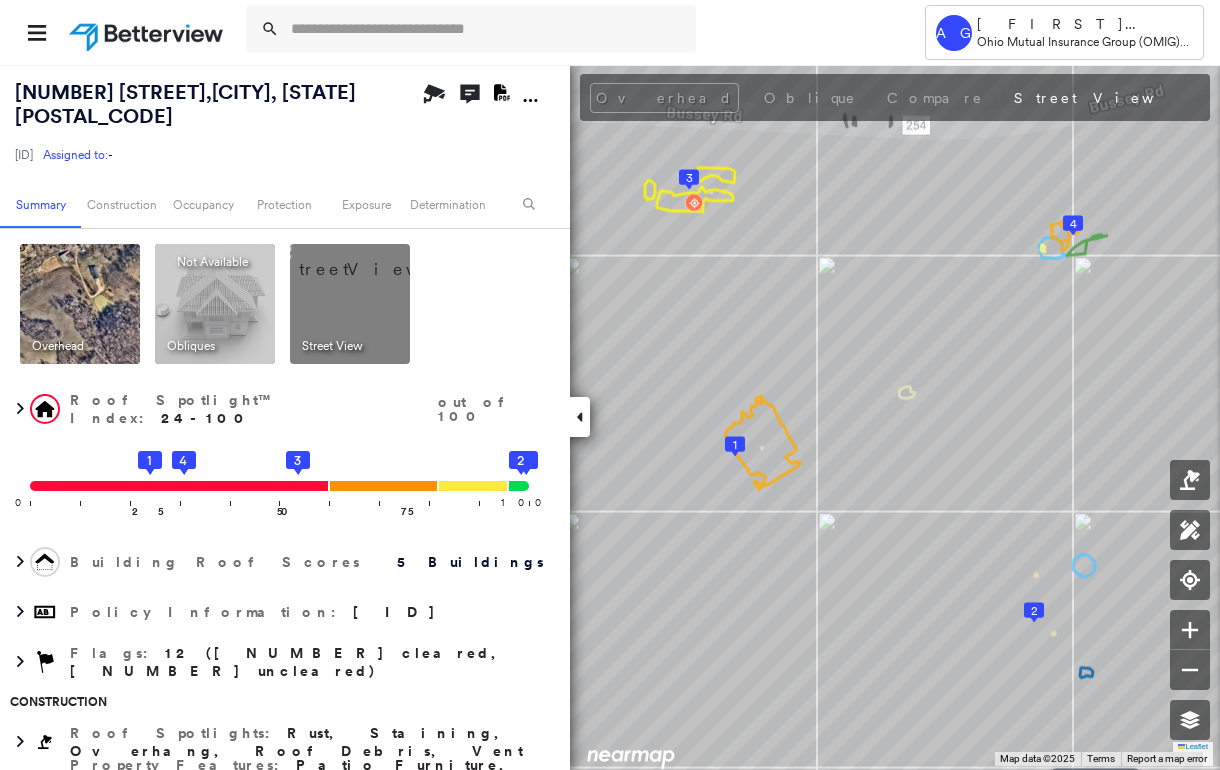 click at bounding box center [374, 259] 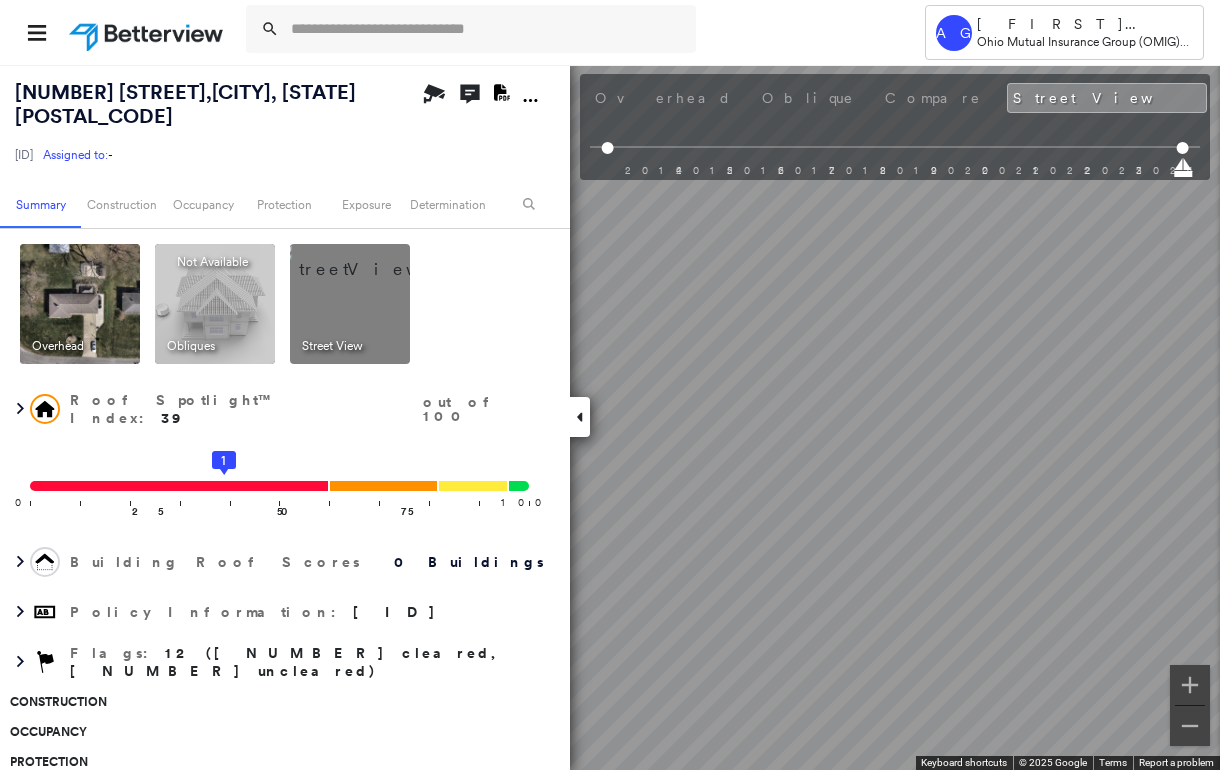 click at bounding box center [580, 417] 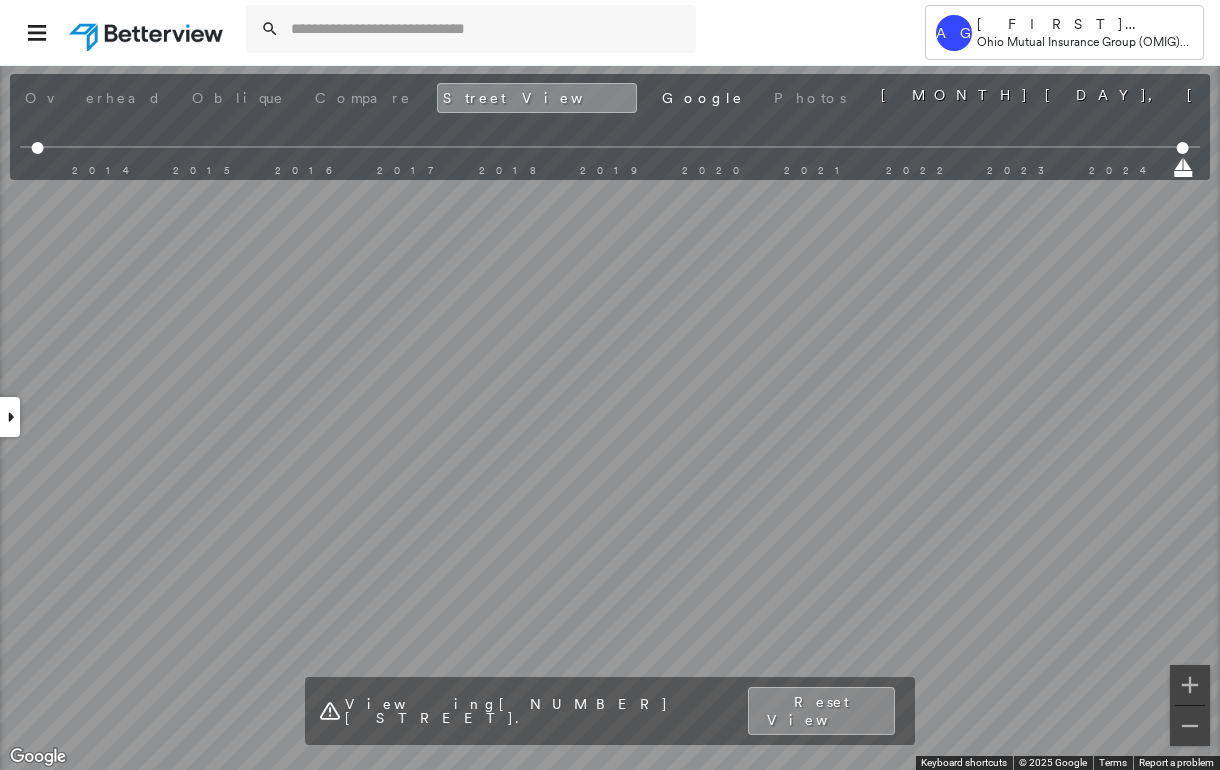 click on "Tower AG [FIRST] [LAST] ([COMPANY_ABBR]) - [NUMBER] [STREET] , [CITY], [STATE] [ID] Assigned to: - Assigned to: - [ID] Assigned to: - Open Comments Download PDF Report Summary Construction Occupancy Protection Exposure Determination Overhead Obliques Not Available ; Street View Roof Spotlight™ Index : 39 out of 100 0 100 25 50 1 75 Building Roof Scores 0 Buildings Policy Information : [ID] Flags : 12 (12 cleared, 0 uncleared) Construction Occupancy Protection Exposure FEMA Risk Index Additional Perils Determination Flags : 12 (12 cleared, 0 uncleared) Uncleared Flags (0) Cleared Flags (12) There are no uncleared flags. Action Taken New Entry History Quote/New Business Terms & Conditions Added ACV Endorsement Added Cosmetic Endorsement Inspection/Loss Control Report Information Added to Inspection Survey Onsite Inspection Ordered Determined No Inspection Needed General Used Report to Further Agent/Insured Discussion Reject/Decline - New Business Save Save" at bounding box center (610, 385) 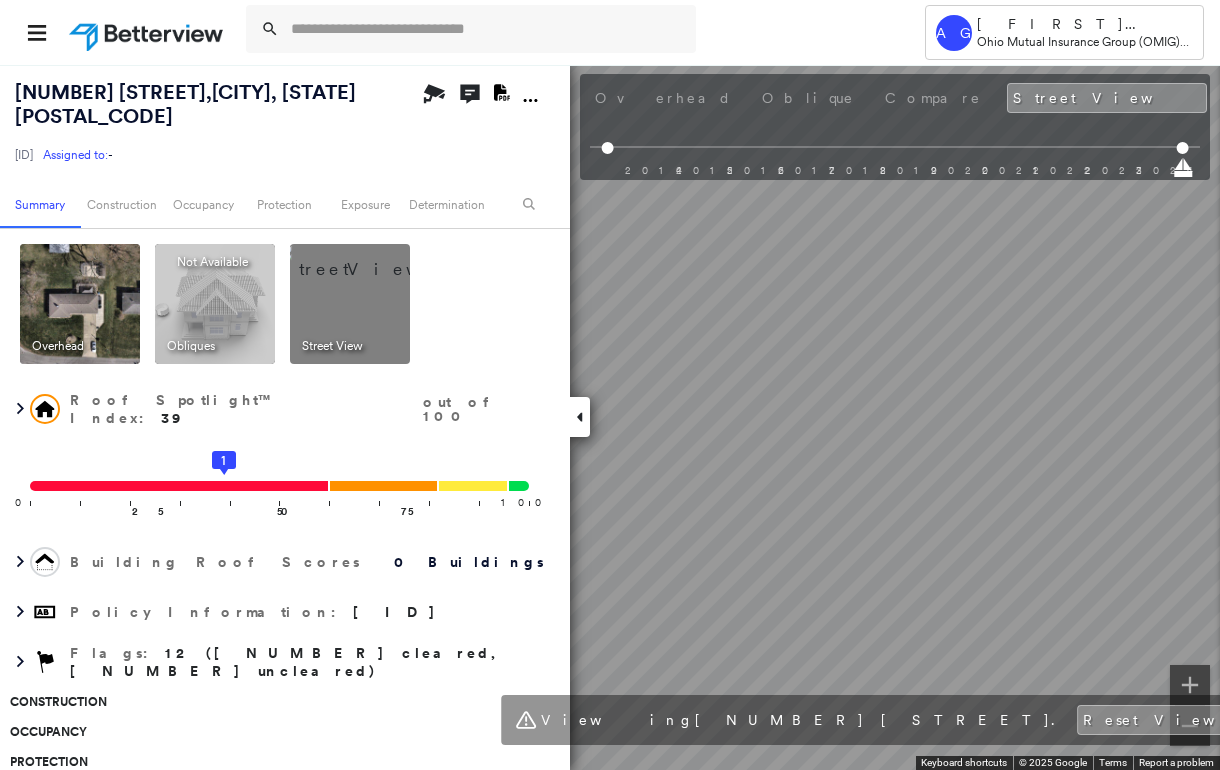 click at bounding box center [80, 304] 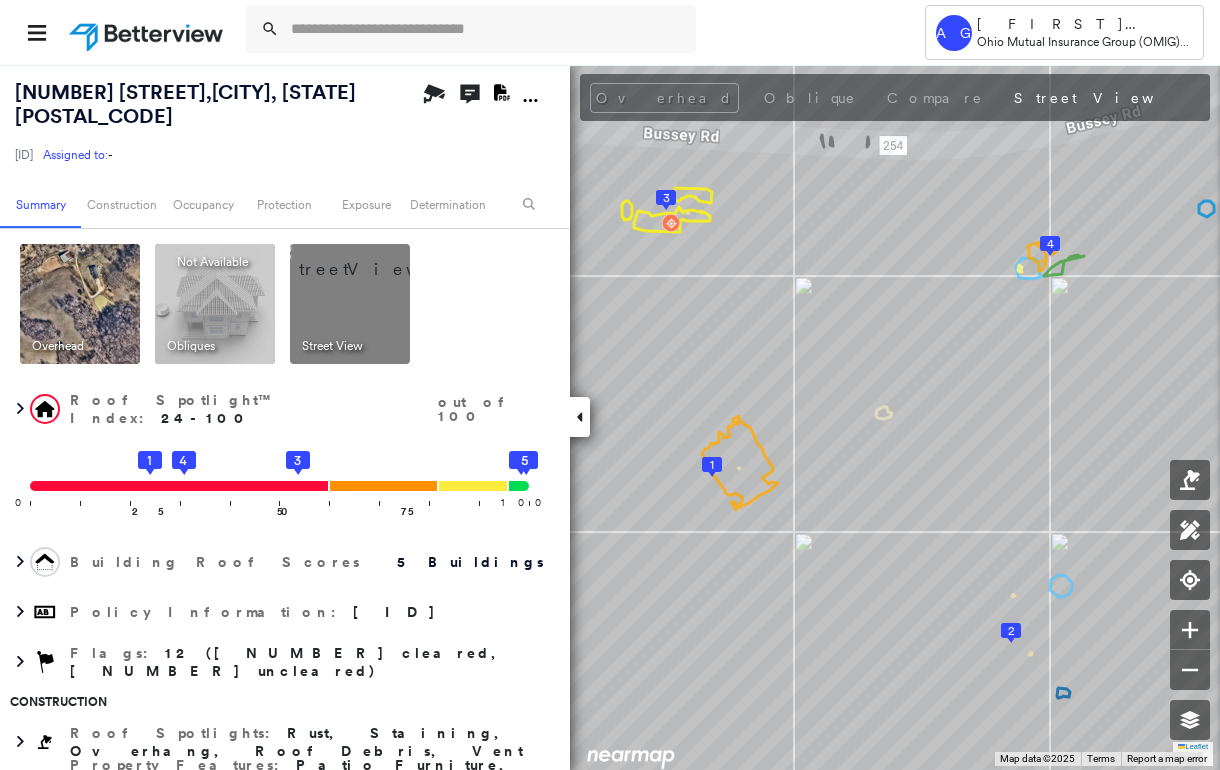 click 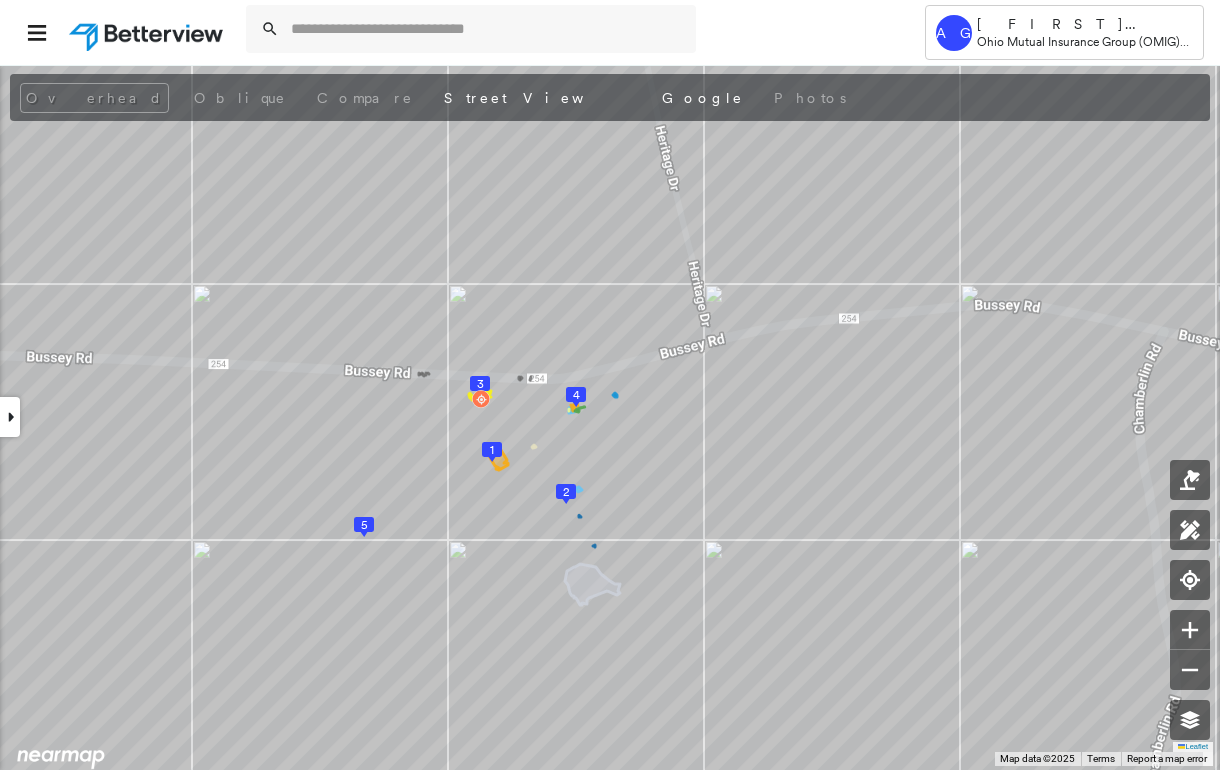 drag, startPoint x: 11, startPoint y: 422, endPoint x: 76, endPoint y: 412, distance: 65.76473 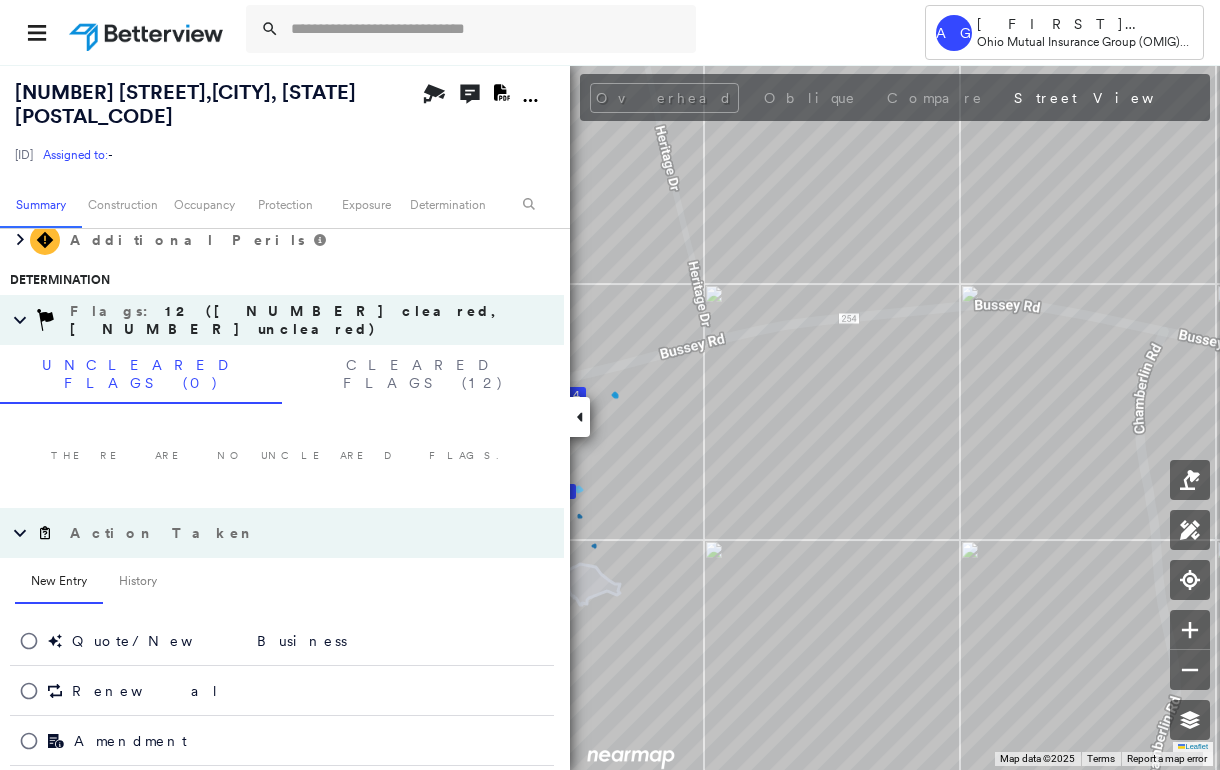 scroll, scrollTop: 820, scrollLeft: 0, axis: vertical 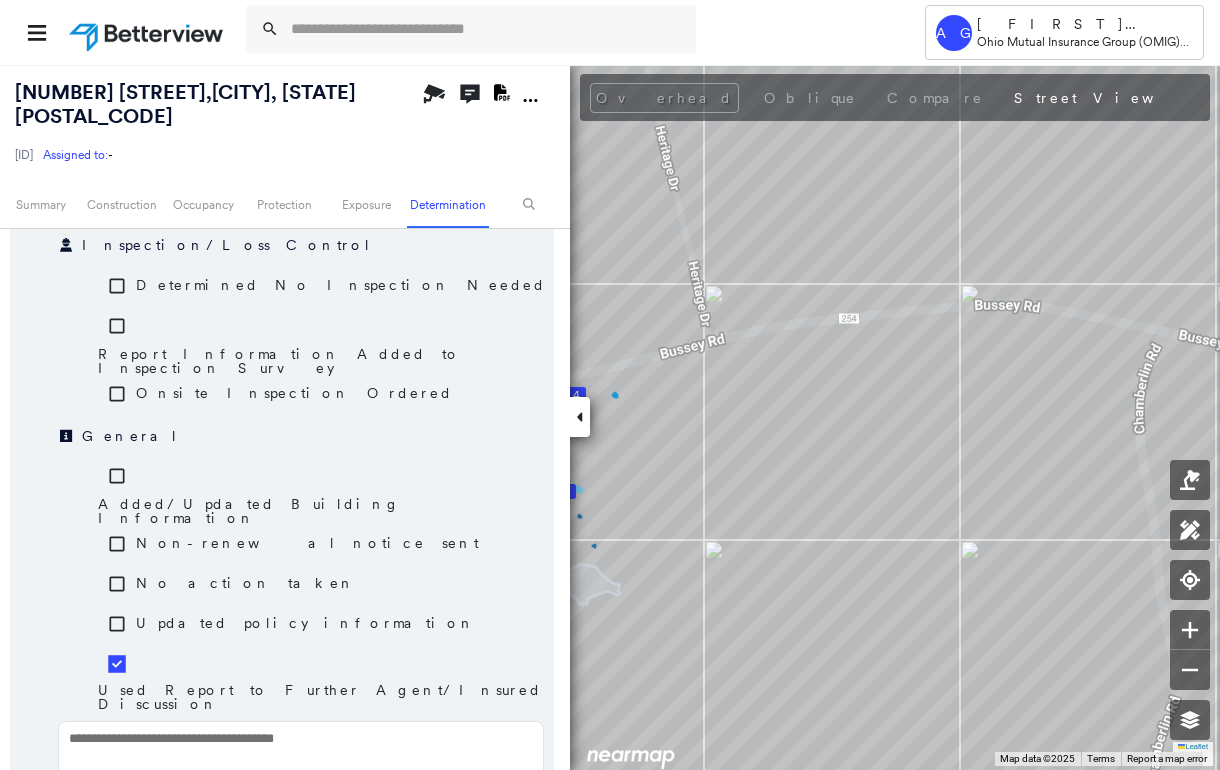 click on "Save" at bounding box center (447, 834) 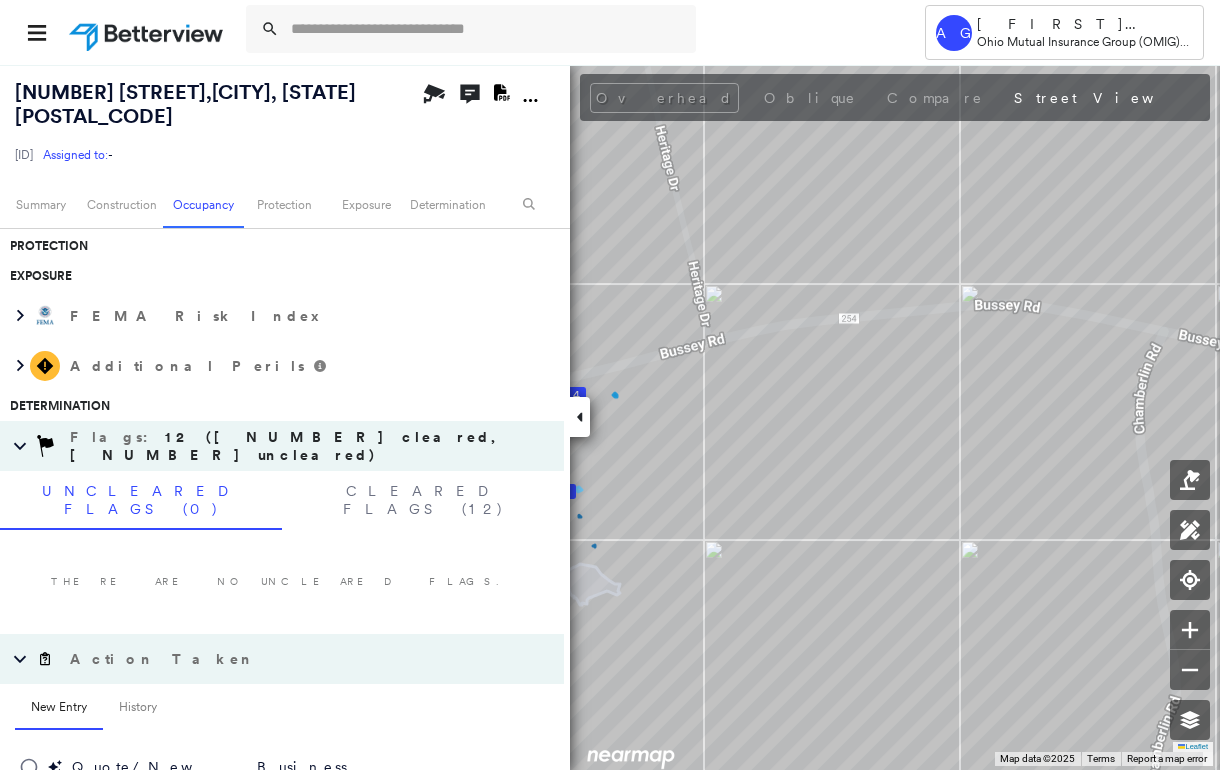 scroll, scrollTop: 820, scrollLeft: 0, axis: vertical 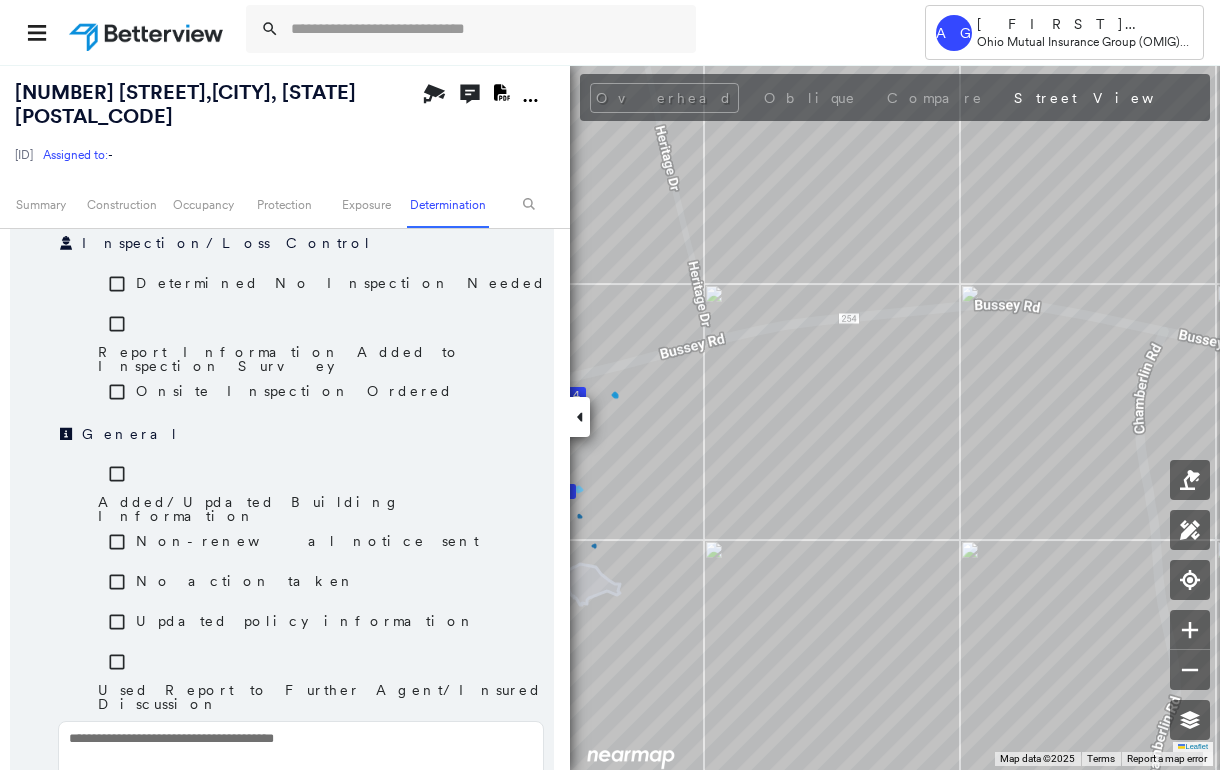 click on "Save" at bounding box center (447, 834) 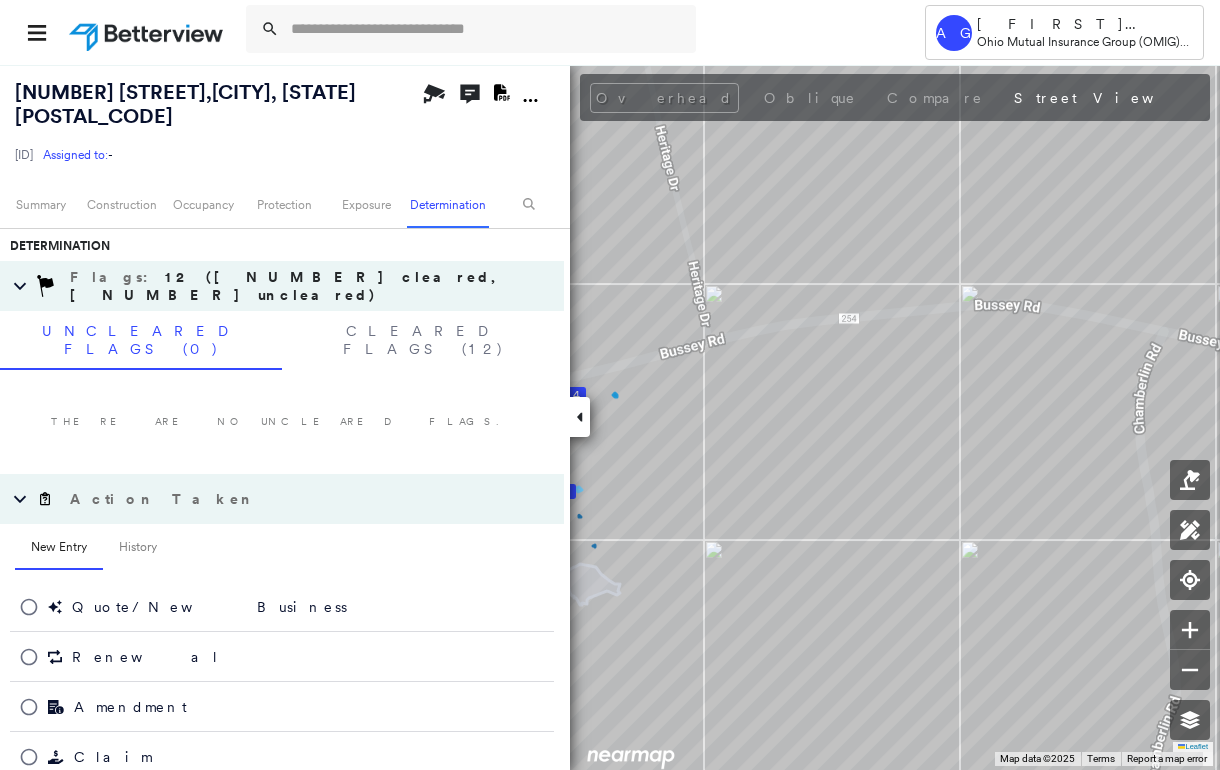 scroll, scrollTop: 820, scrollLeft: 0, axis: vertical 